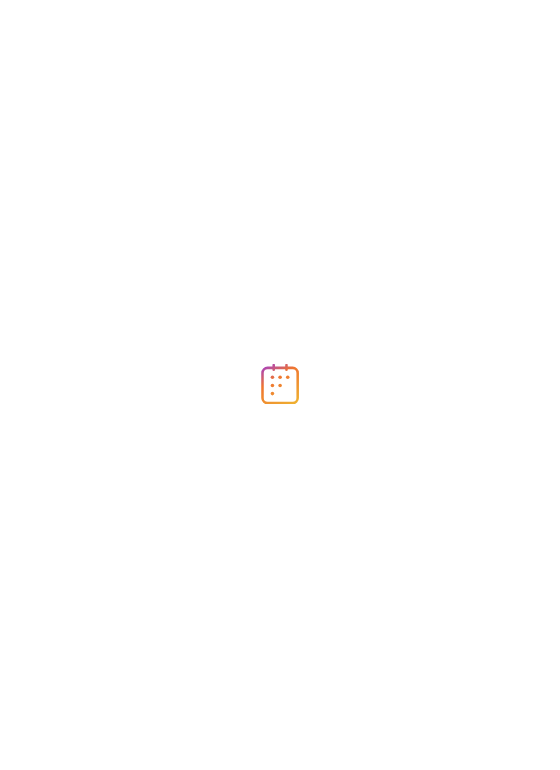 scroll, scrollTop: 0, scrollLeft: 0, axis: both 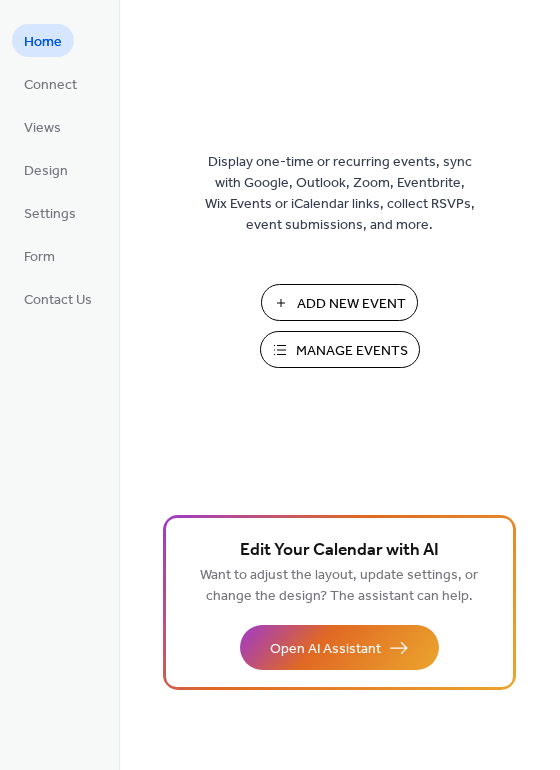 click on "Manage Events" at bounding box center (352, 351) 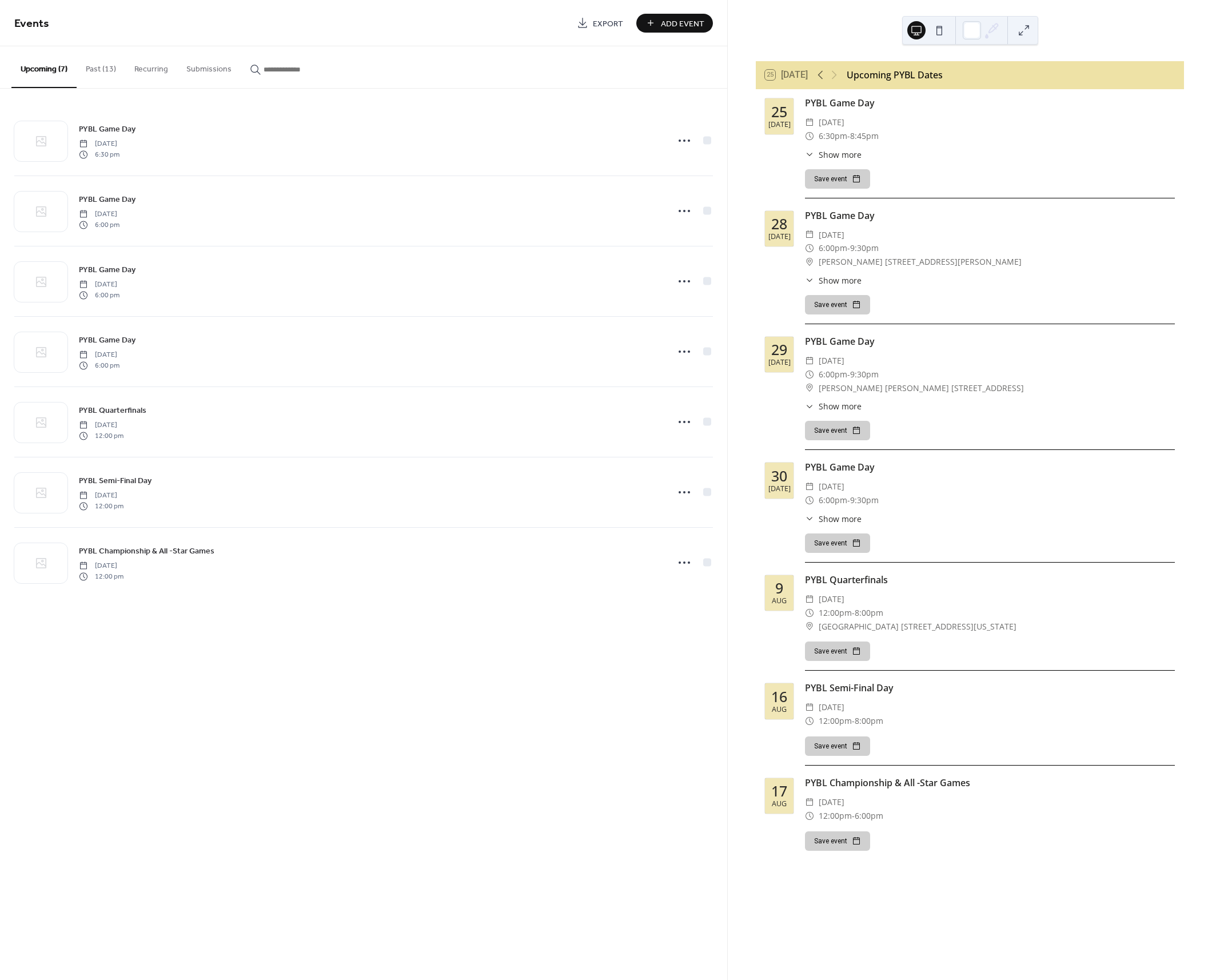 scroll, scrollTop: 0, scrollLeft: 0, axis: both 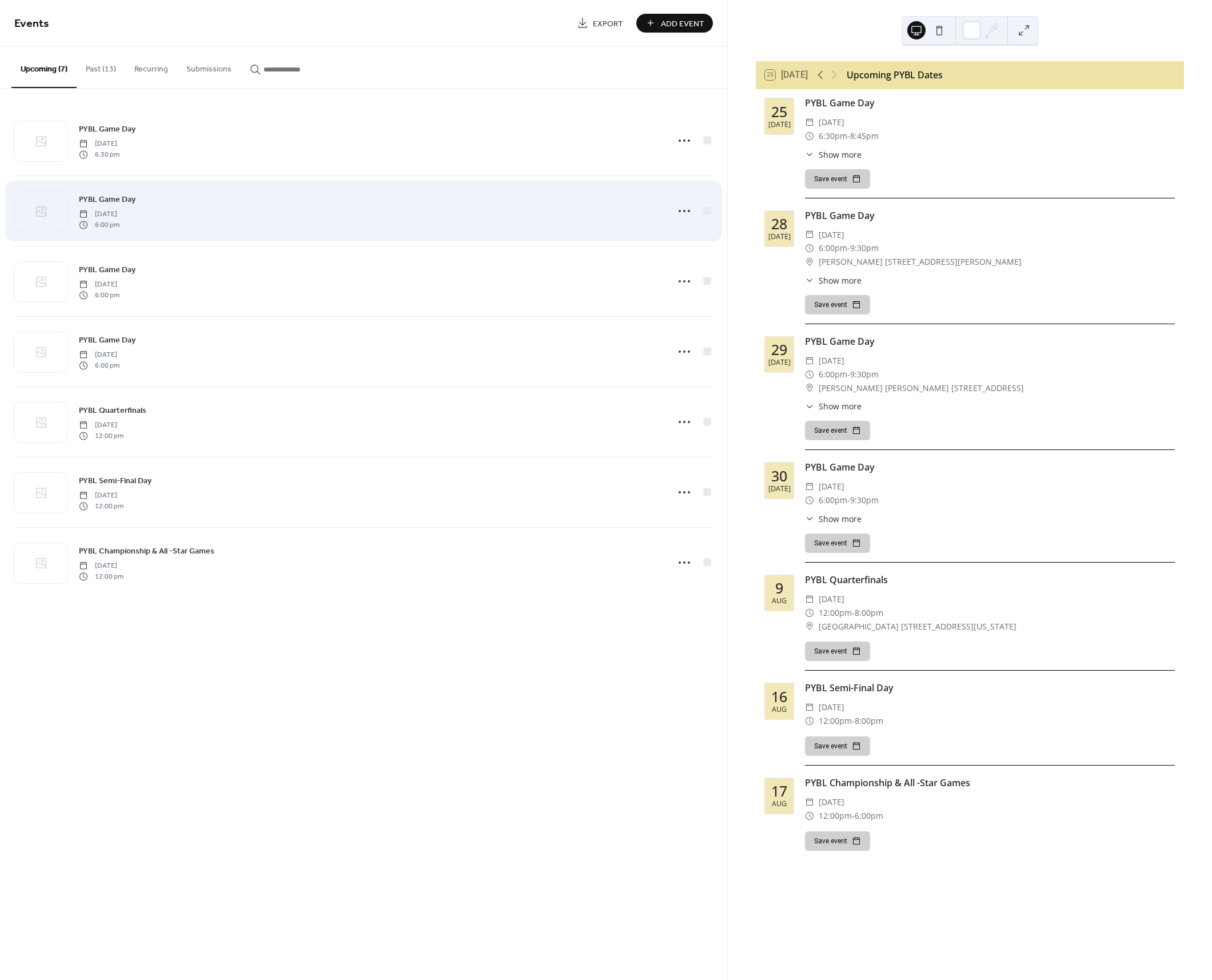 click on "PYBL Game Day  [DATE] 6:00 pm" at bounding box center [370, 211] 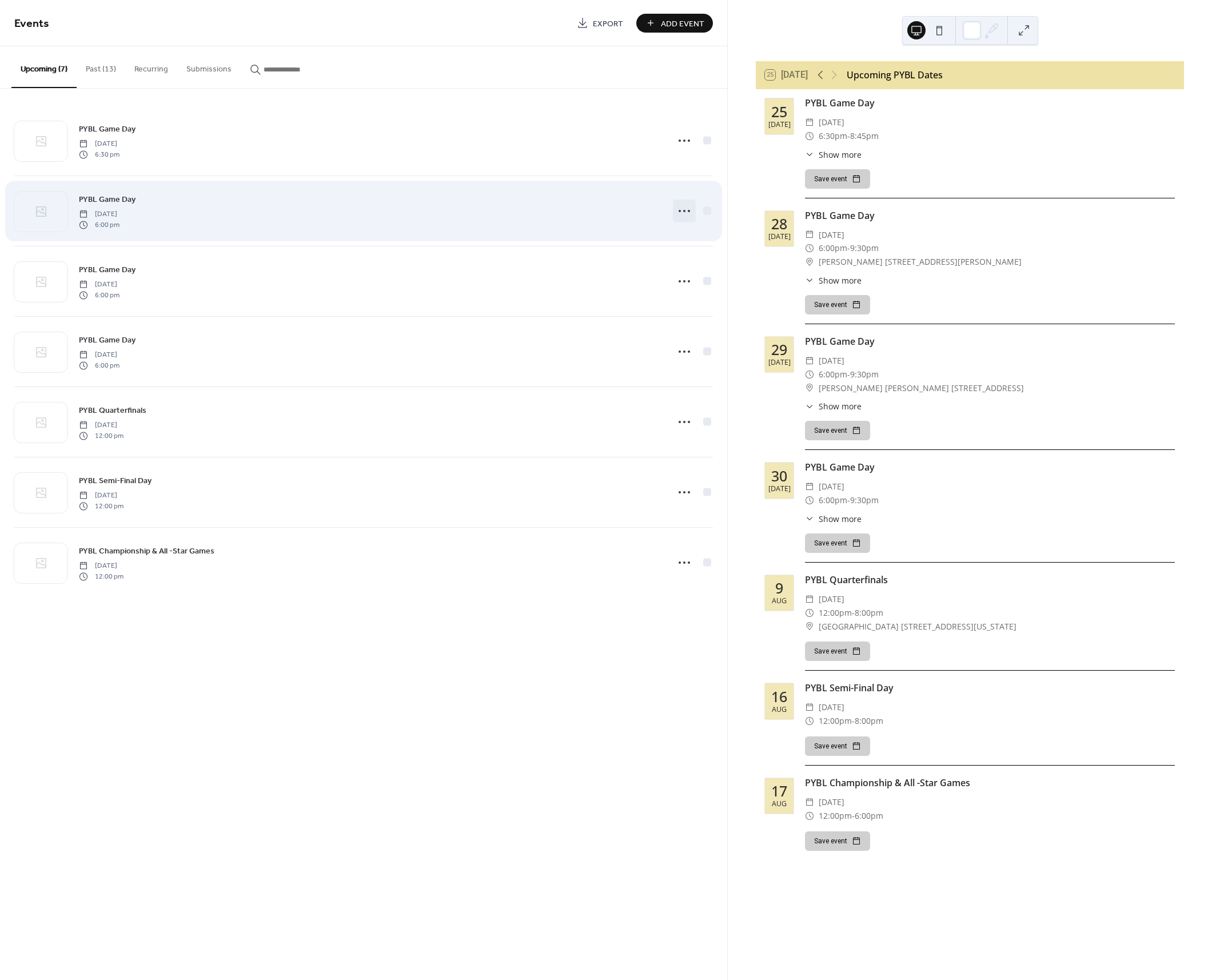 click 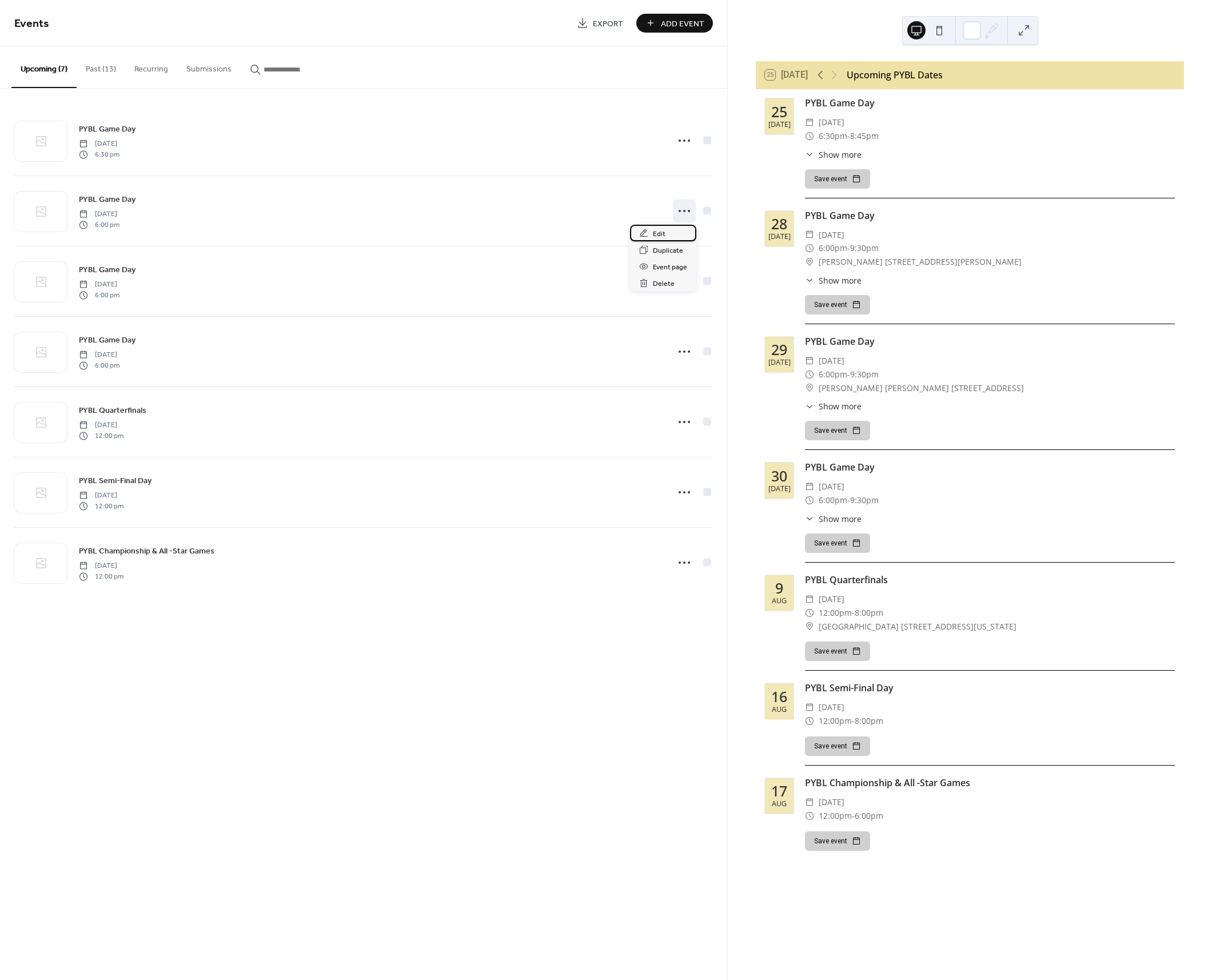 click on "Edit" at bounding box center [663, 233] 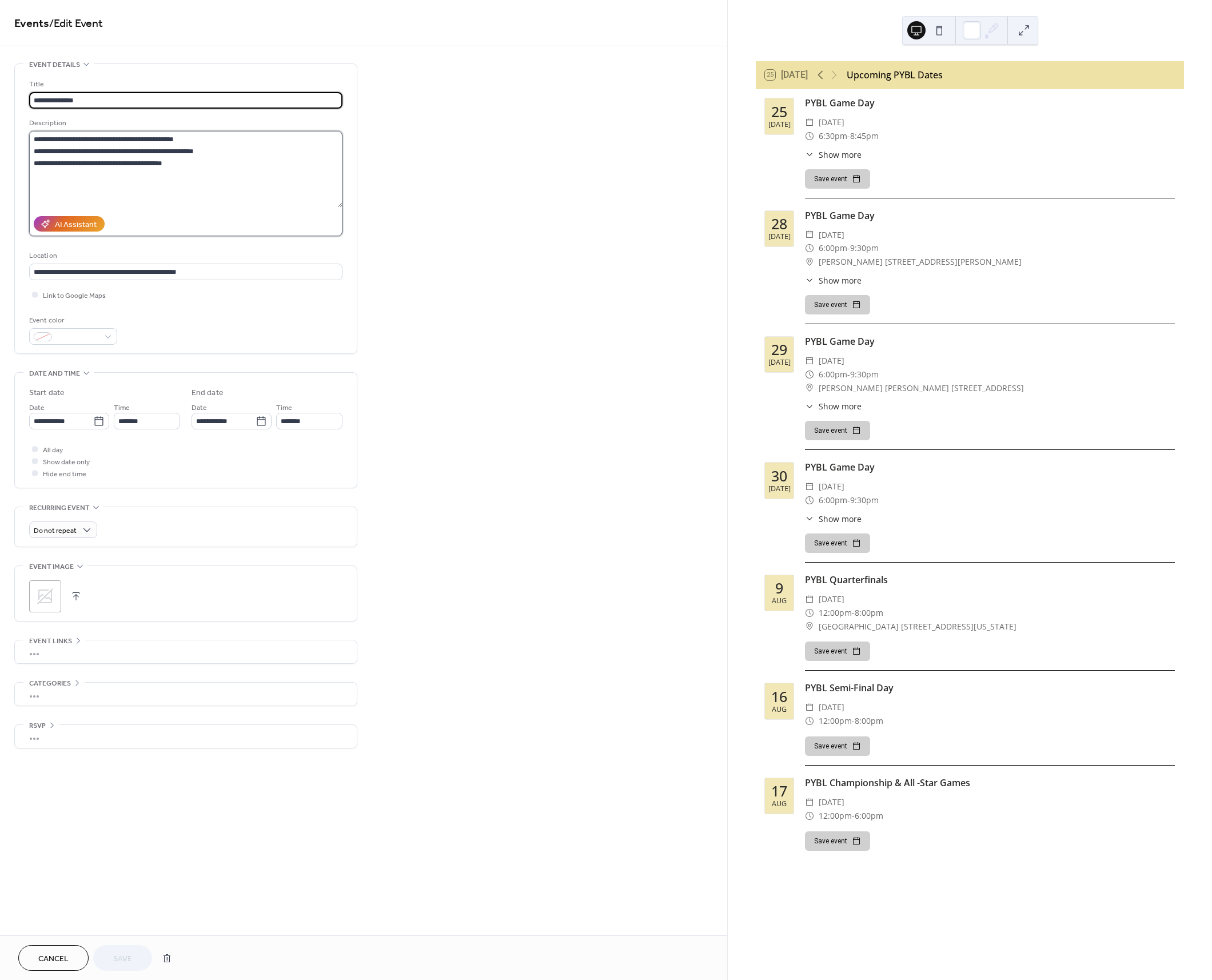 click on "**********" at bounding box center [186, 169] 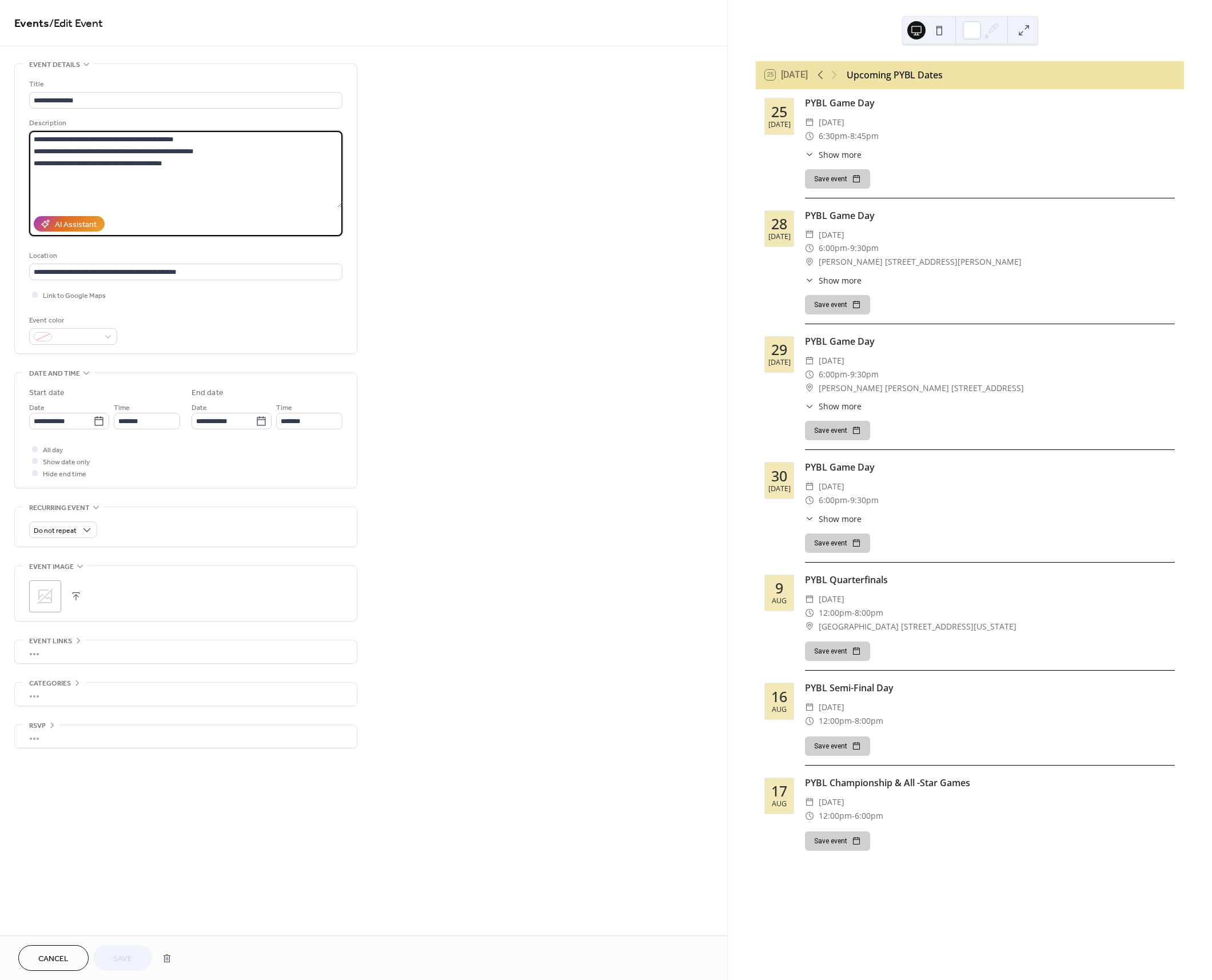 click on "**********" at bounding box center (186, 169) 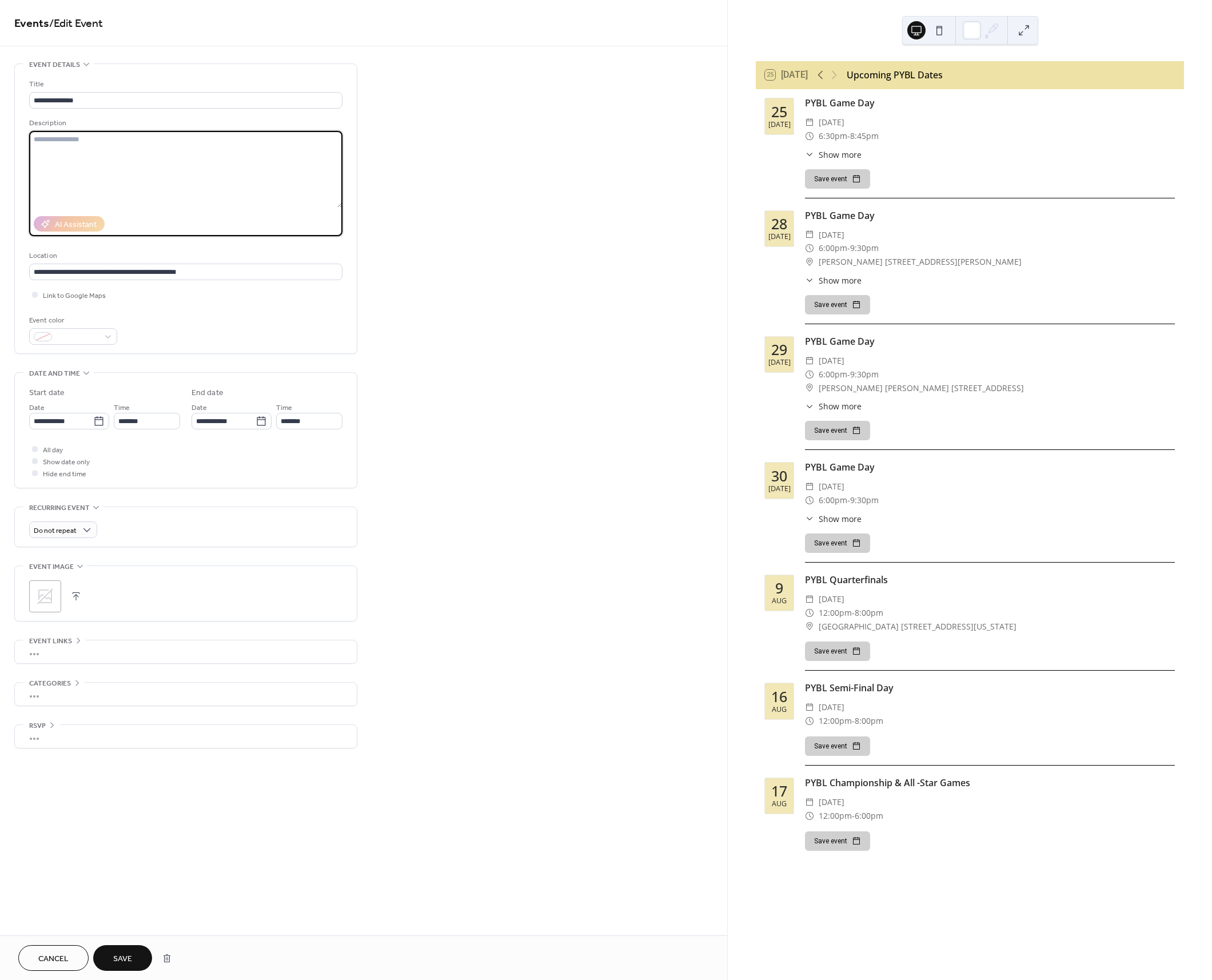 type 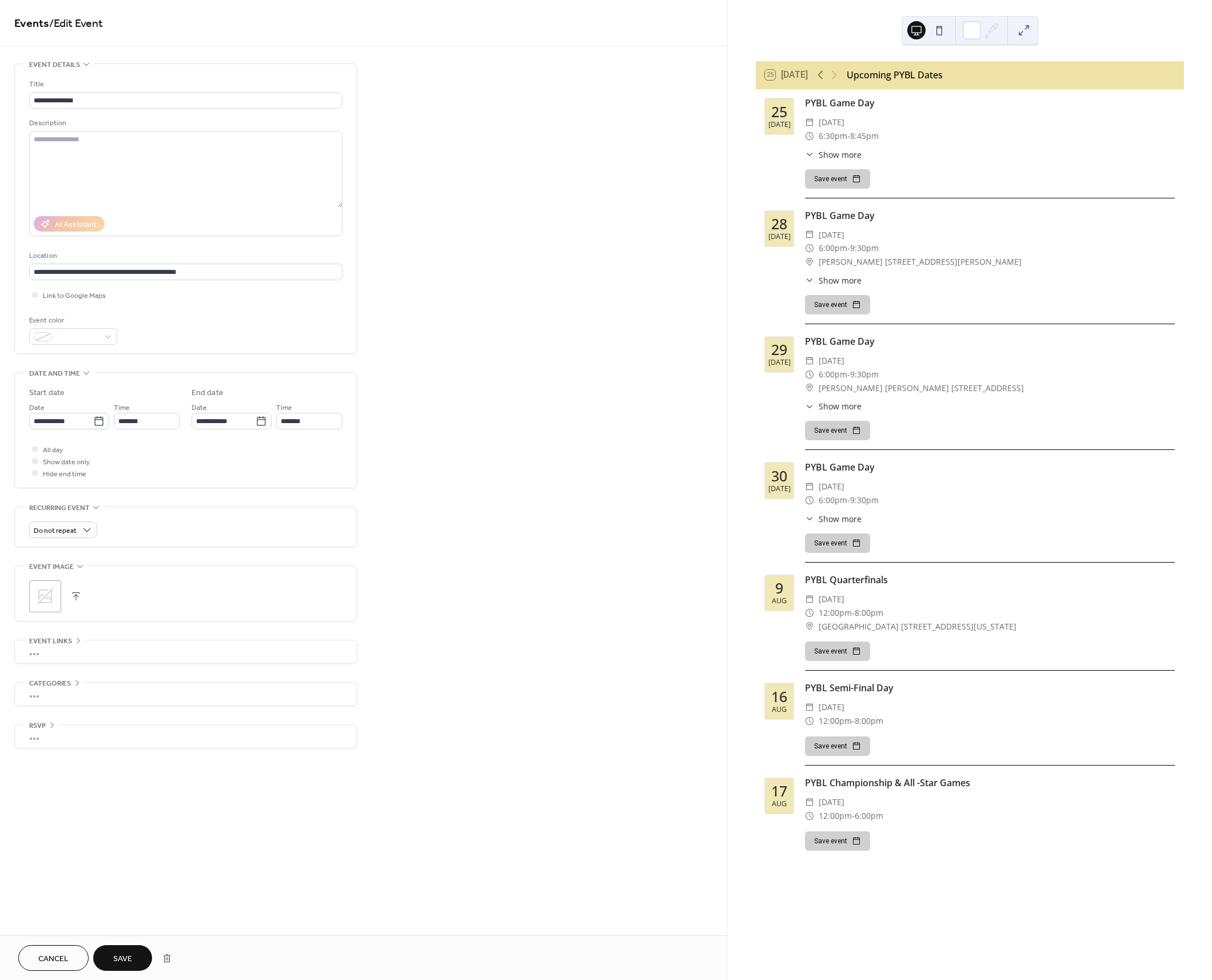 click on "Save" at bounding box center (122, 959) 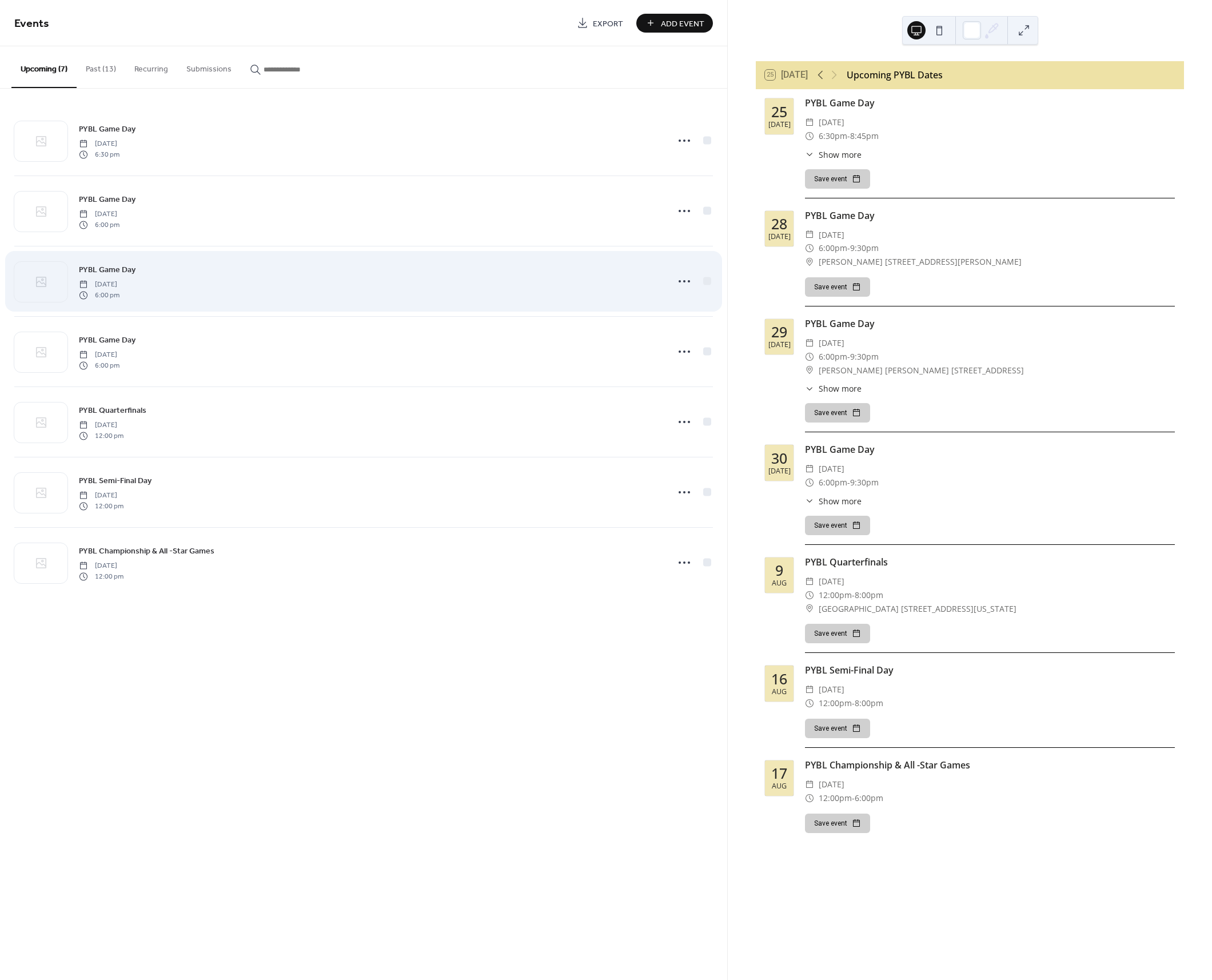 click on "PYBL Game Day  [DATE] 6:00 pm" at bounding box center (364, 281) 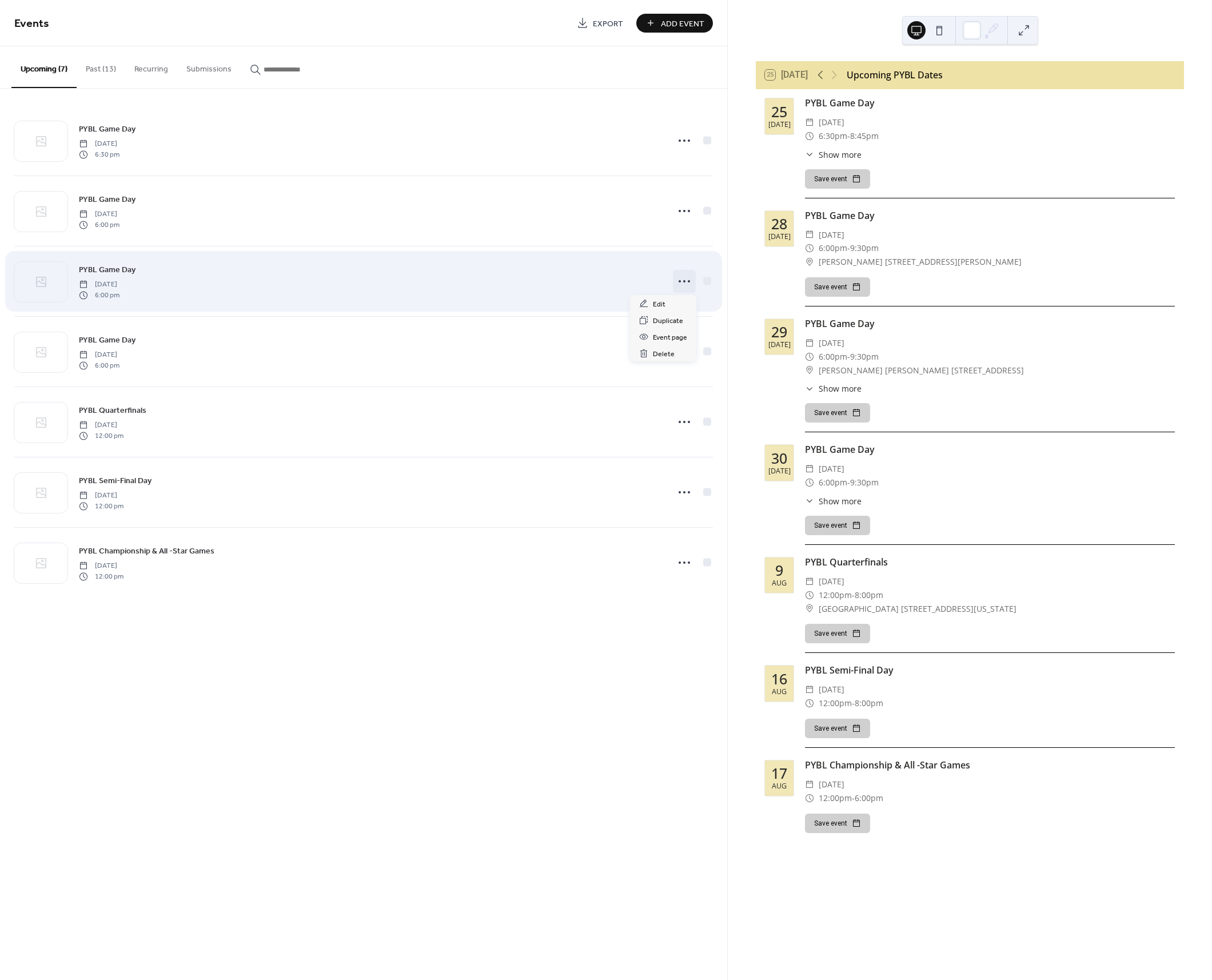 click 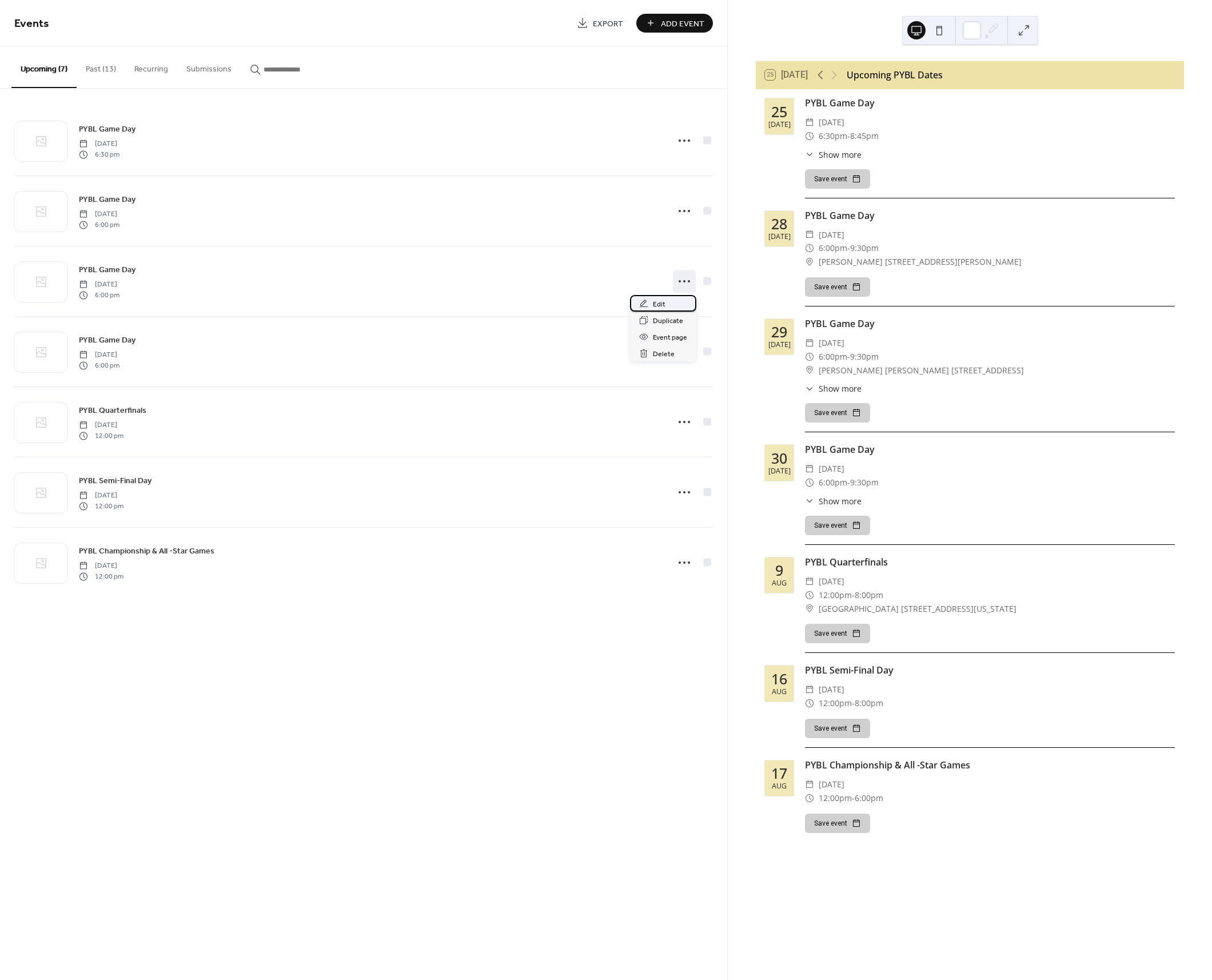 click on "Edit" at bounding box center [663, 303] 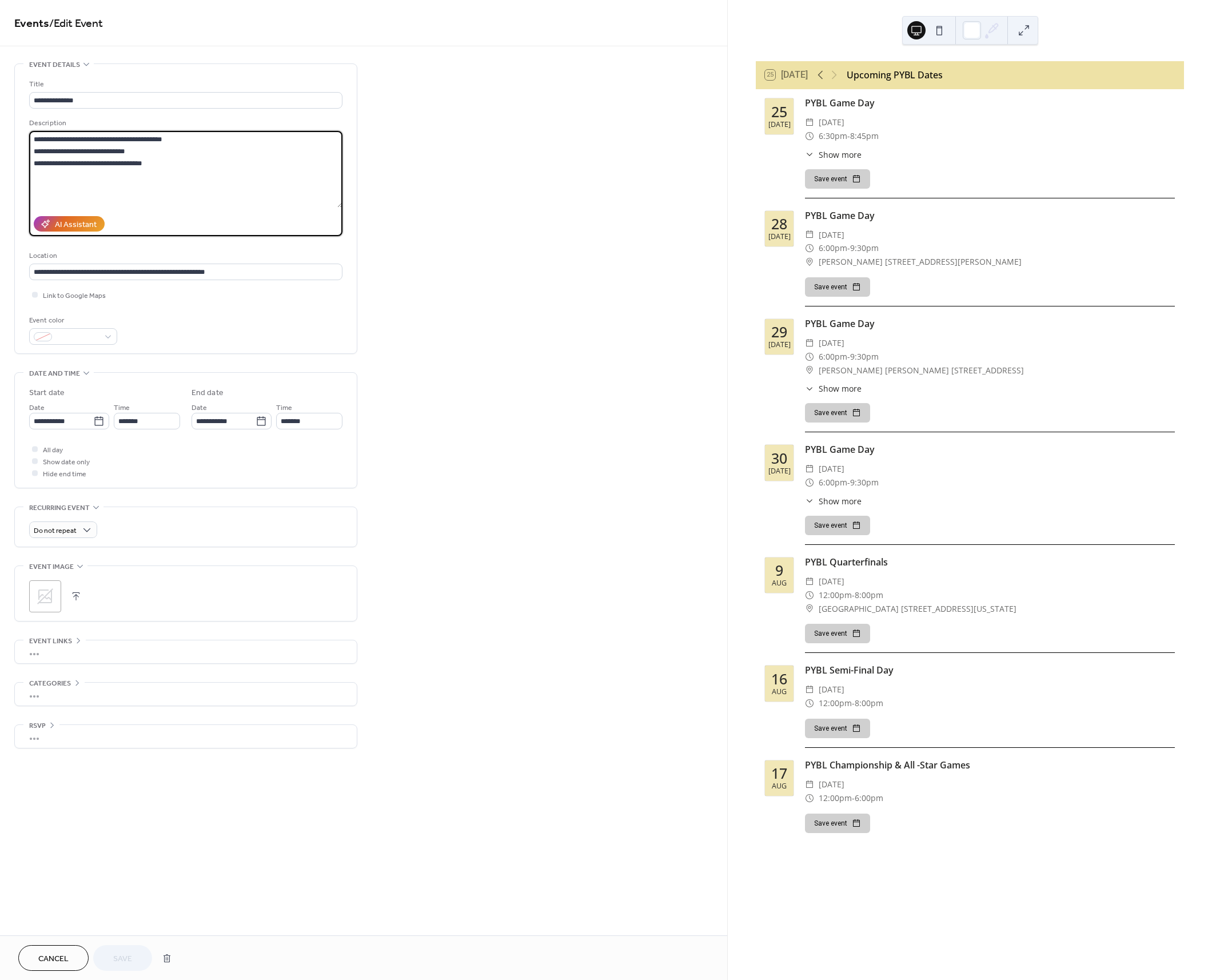 click on "**********" at bounding box center [186, 169] 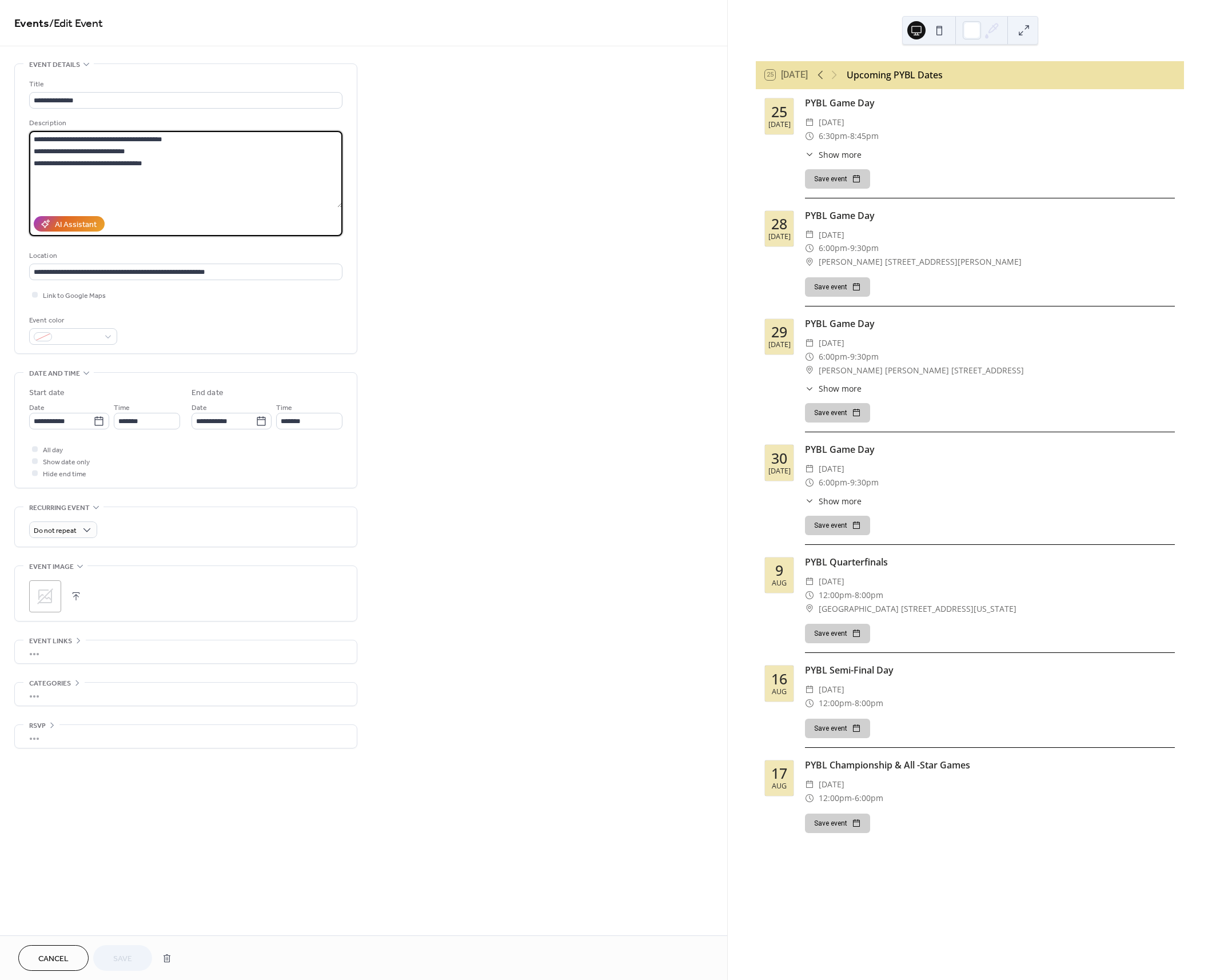 drag, startPoint x: 177, startPoint y: 167, endPoint x: -22, endPoint y: 129, distance: 202.59566 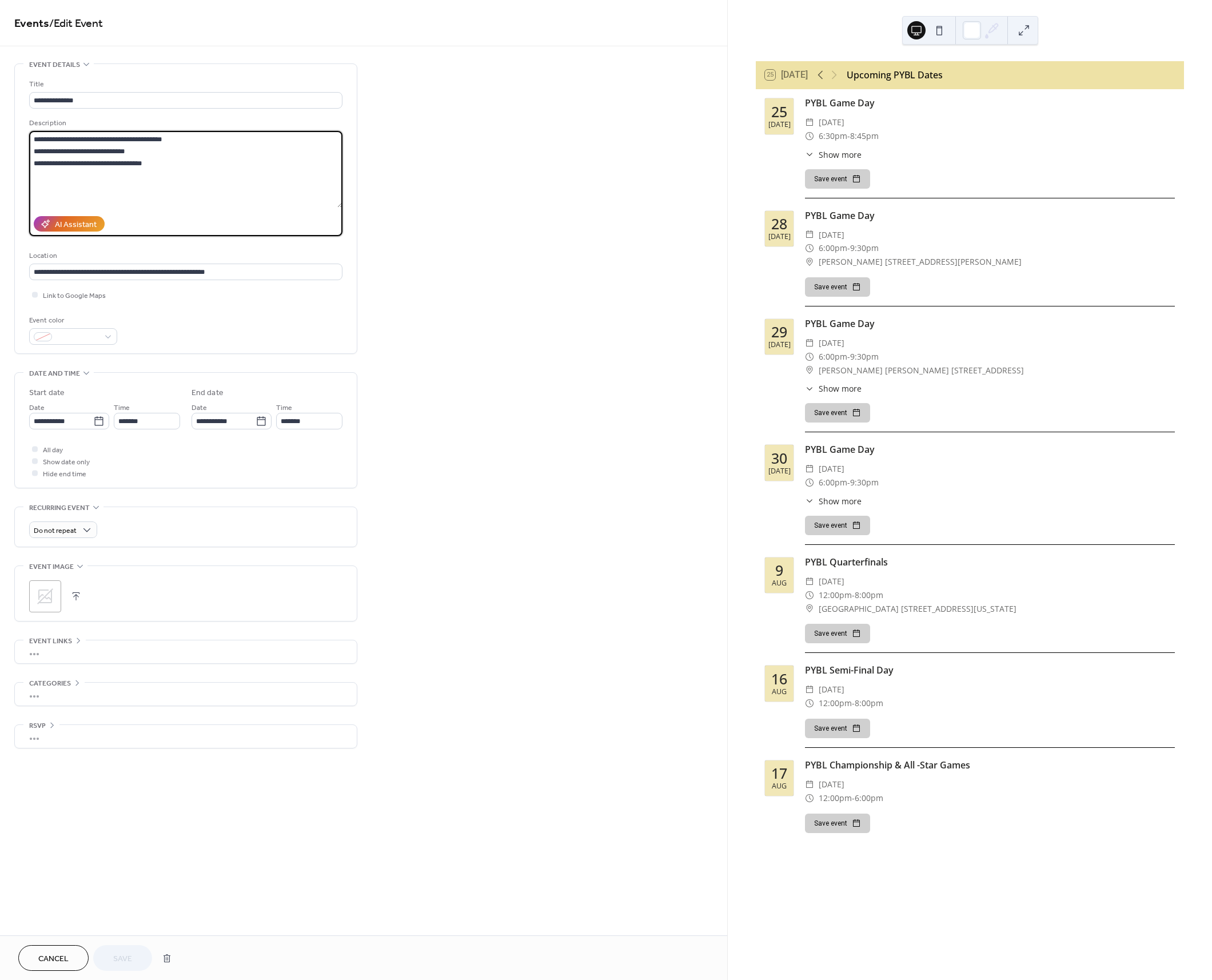 click on "**********" at bounding box center (606, 490) 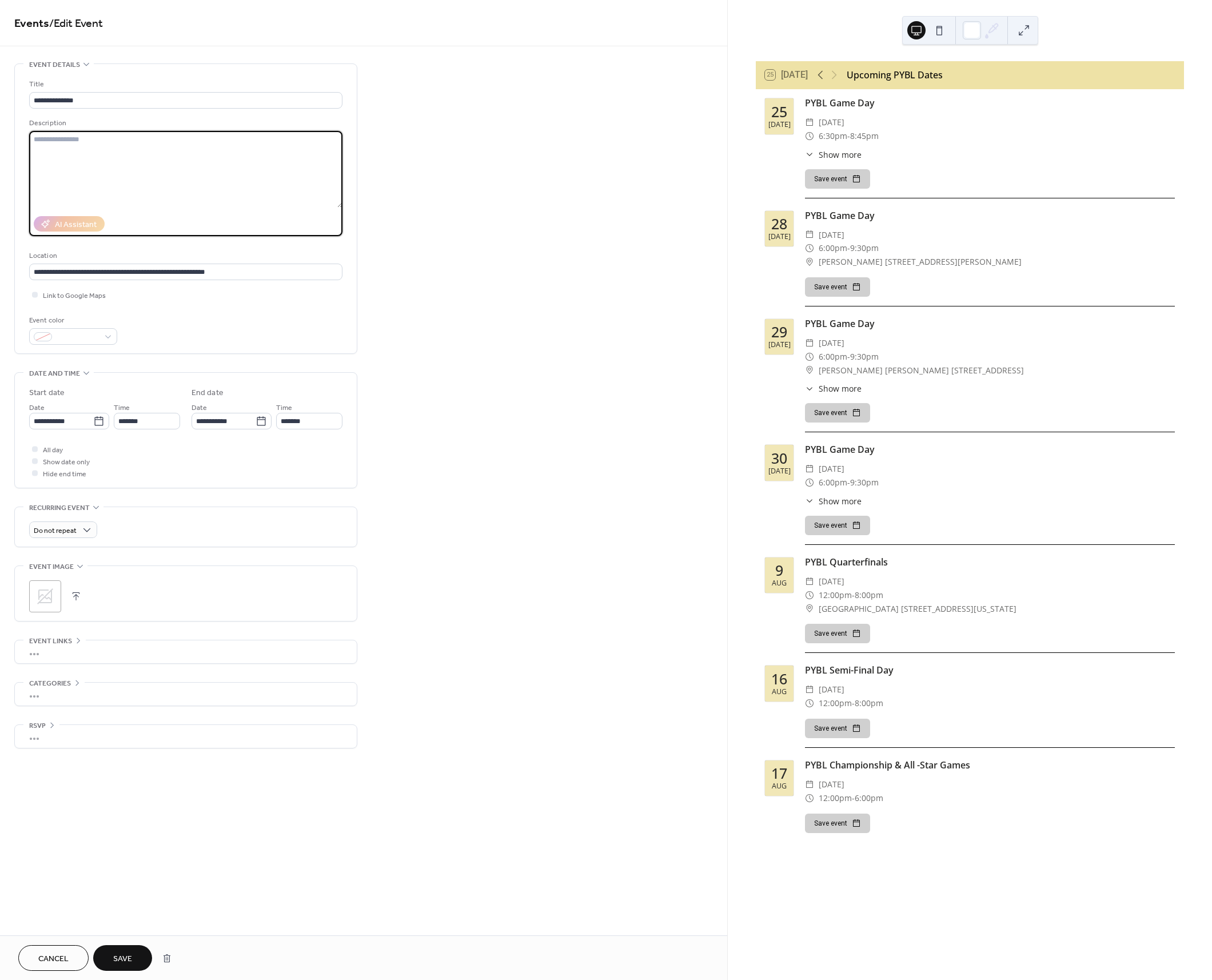 type 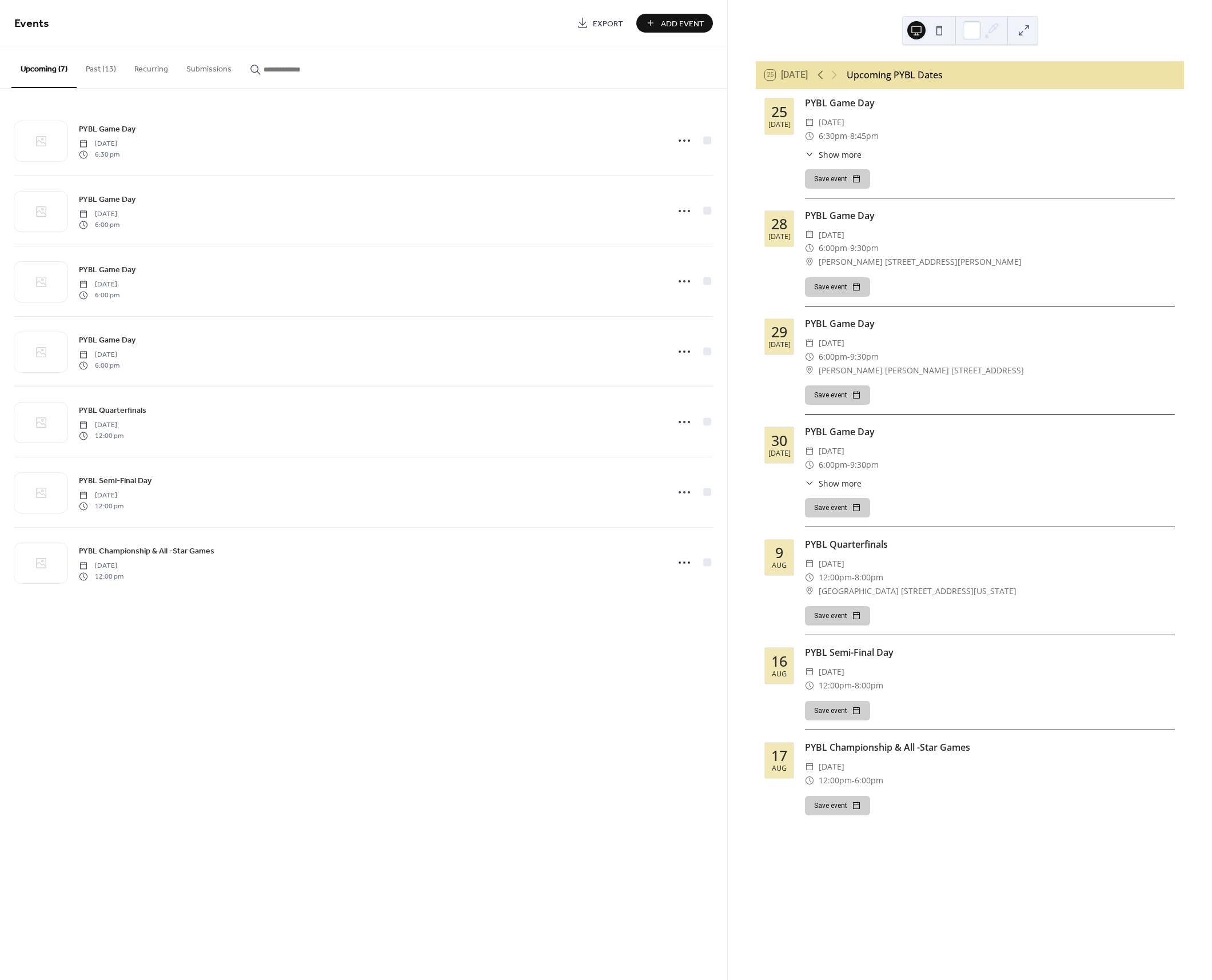 click on "​ 6:00pm - 9:30pm" at bounding box center [990, 357] 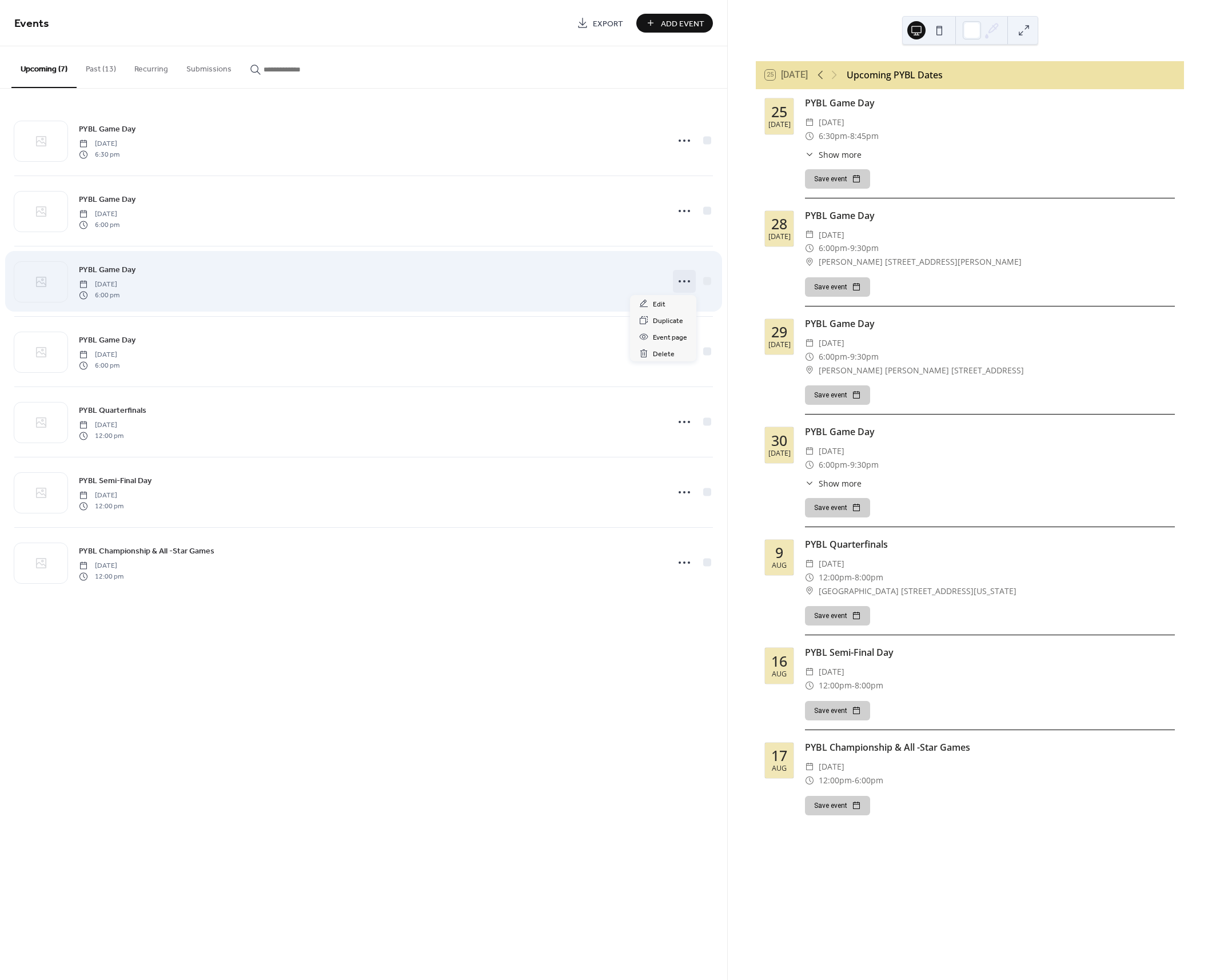click 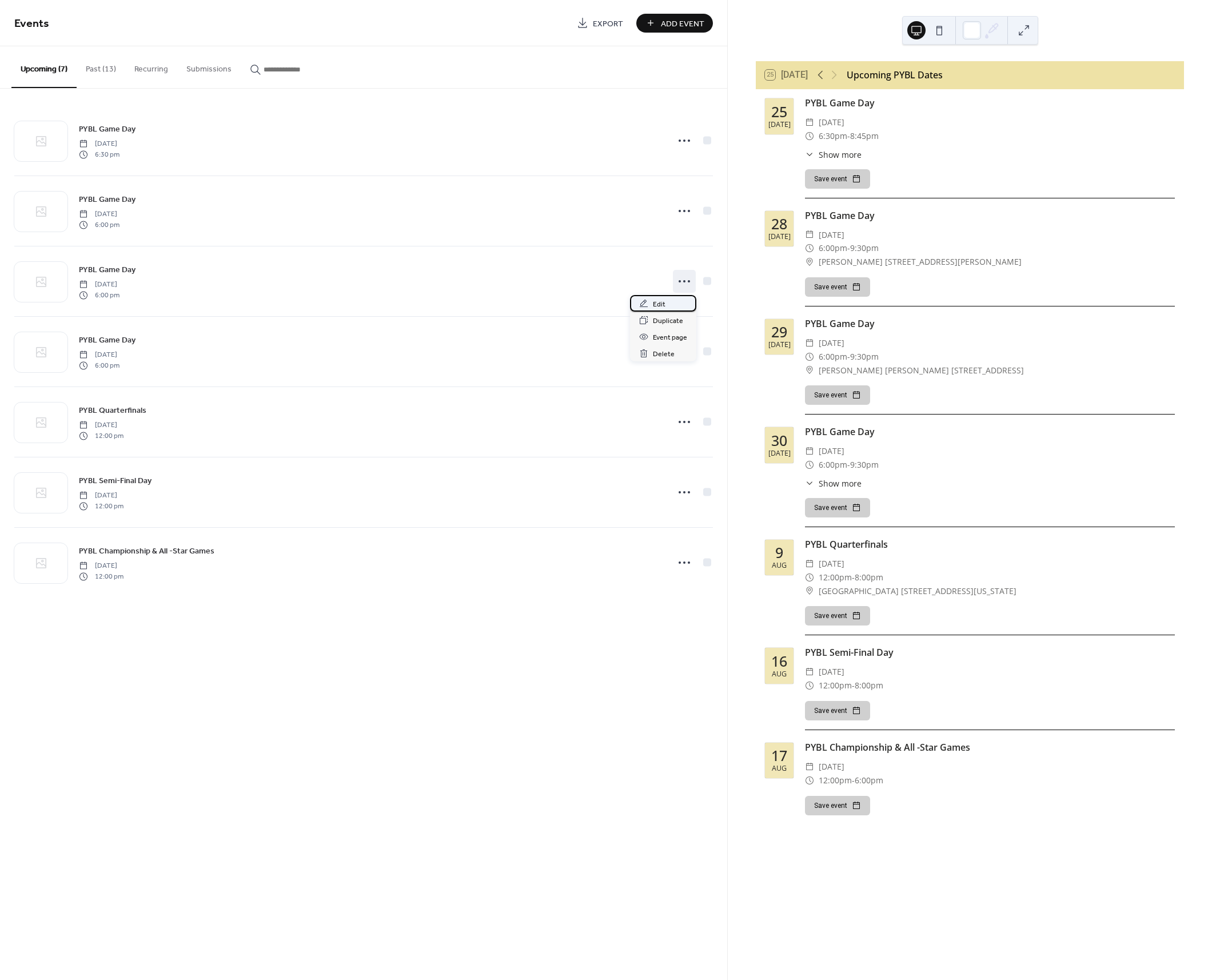 click on "Edit" at bounding box center [663, 303] 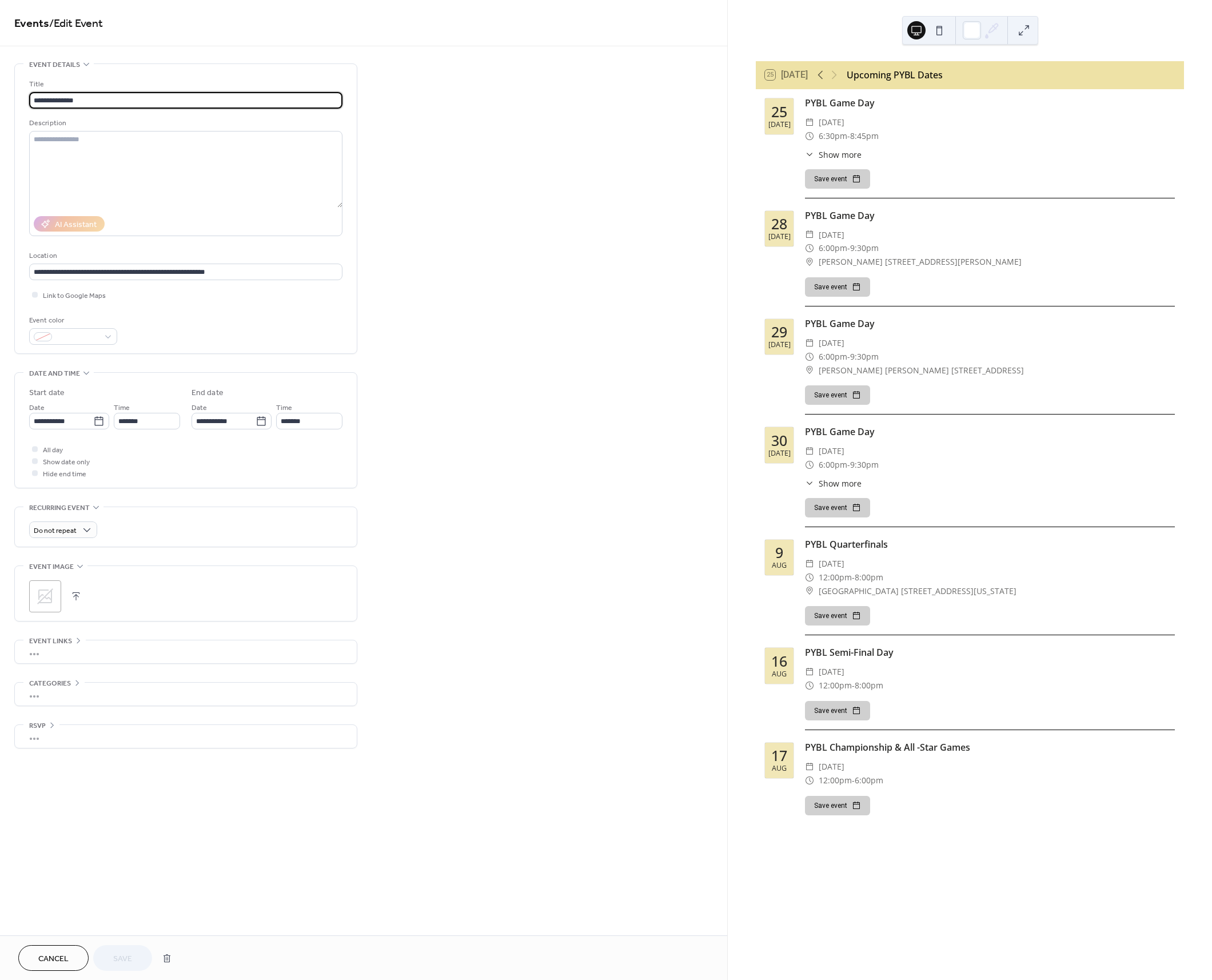 drag, startPoint x: 764, startPoint y: 397, endPoint x: 875, endPoint y: 453, distance: 124.32618 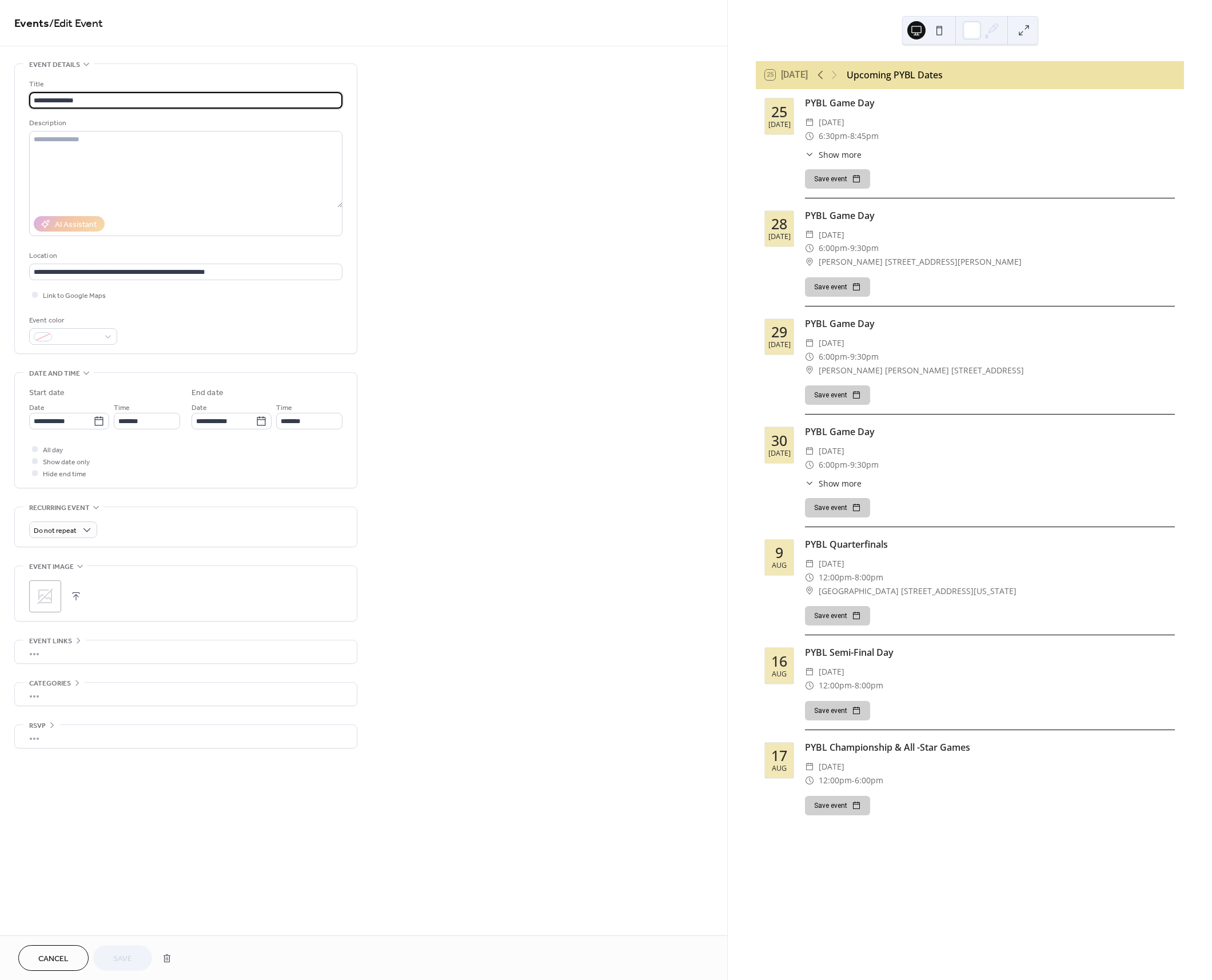 click on "[DATE] PYBL Game Day  ​ [DATE] ​ 6:30pm - 8:45pm ​ Show more 6:00 PM Rising Stars: [PERSON_NAME] vs. Fairfax  7:10 PM Elite: Alexandria vs. Prince [PERSON_NAME]'s  8:20 PM Rising Stars: [PERSON_NAME] vs. [PERSON_NAME]   Save event [DATE] PYBL Game Day  ​ [DATE] ​ 6:00pm - 9:30pm ​ [PERSON_NAME]  [STREET_ADDRESS] Save event [DATE] PYBL Game Day  ​ [DATE] ​ 6:00pm - 9:30pm ​ [PERSON_NAME][GEOGRAPHIC_DATA][PERSON_NAME]  [STREET_ADDRESS] Save event [DATE] PYBL Game Day  ​ [DATE] ​ 6:00pm - 9:30pm ​ Show more 6:00 PM Rising Stars: [PERSON_NAME] vs. [GEOGRAPHIC_DATA]  7:10 PM Rising Stars: Prince [PERSON_NAME]'s vs. [PERSON_NAME]  8:20 PM Rising Stars: Fairfax vs. Southern MD  Save event [DATE] PYBL Quarterfinals  ​ [DATE] ​ 12:00pm - 8:00pm ​ [GEOGRAPHIC_DATA][STREET_ADDRESS][US_STATE]  Save event [DATE] PYBL Semi-Final Day  ​ [DATE] ​ 12:00pm - 8:00pm Save event [DATE] ​ [DATE] ​ -" at bounding box center [970, 461] 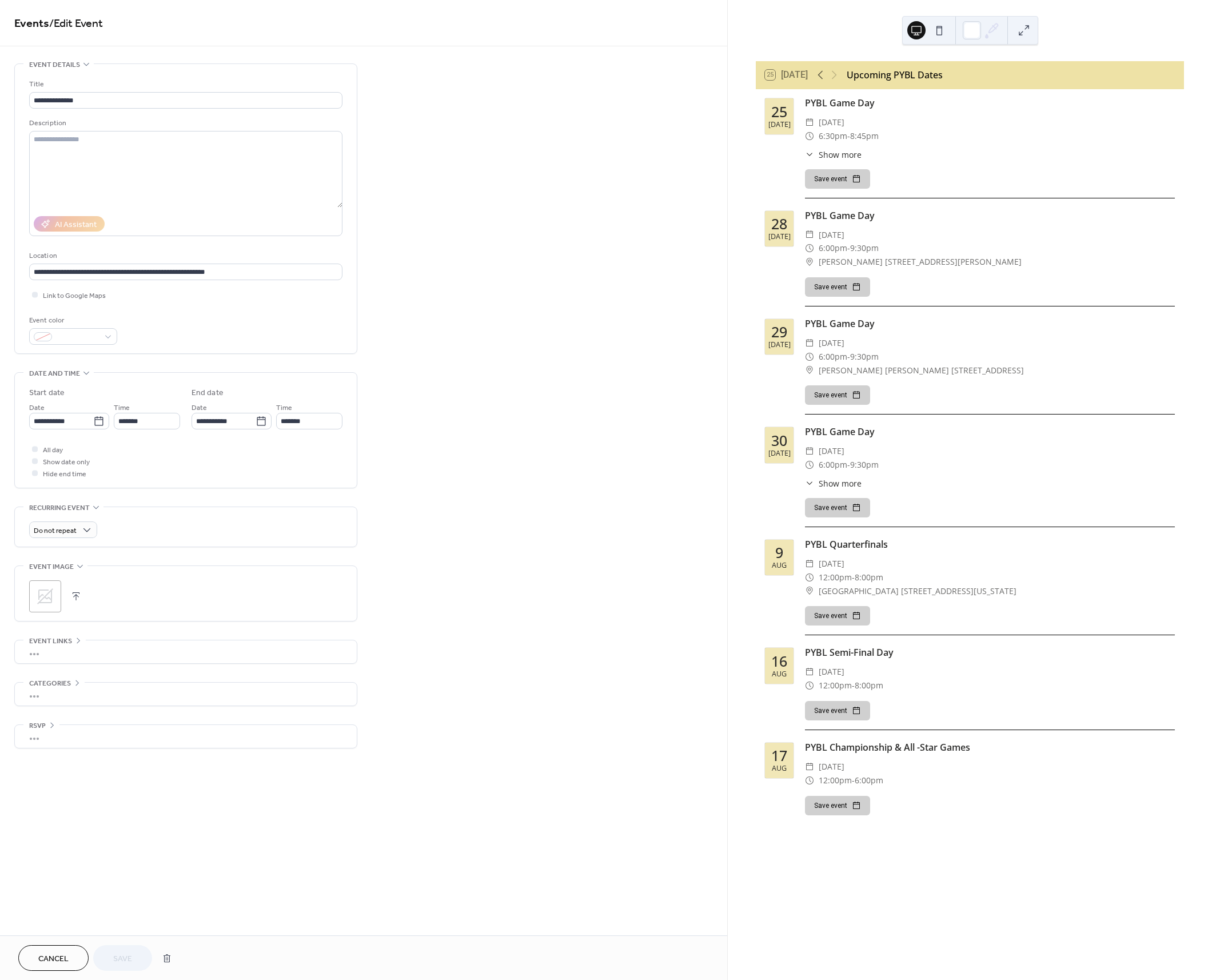 drag, startPoint x: 877, startPoint y: 454, endPoint x: 452, endPoint y: 385, distance: 430.5647 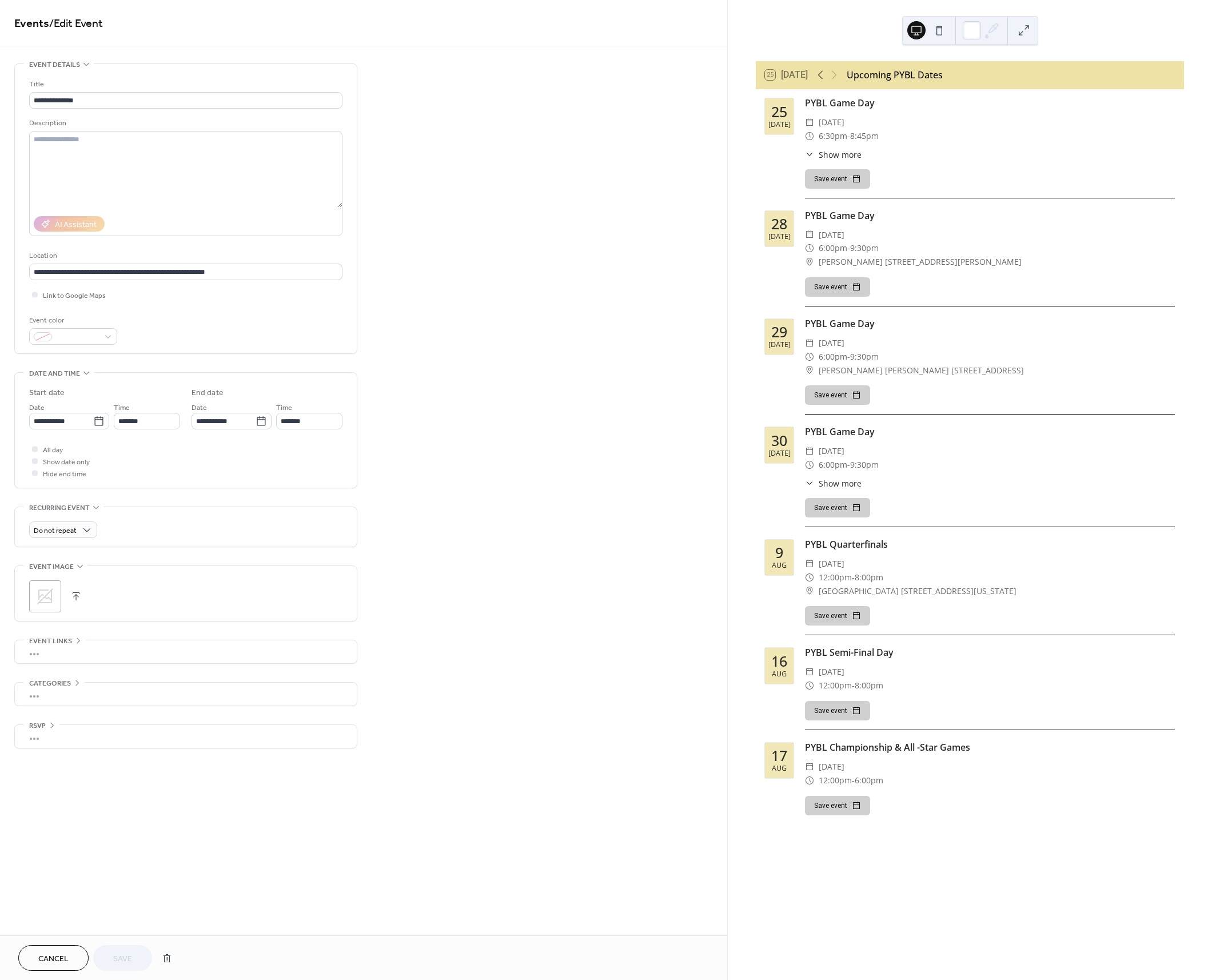 drag, startPoint x: 852, startPoint y: 444, endPoint x: 835, endPoint y: 465, distance: 27.018512 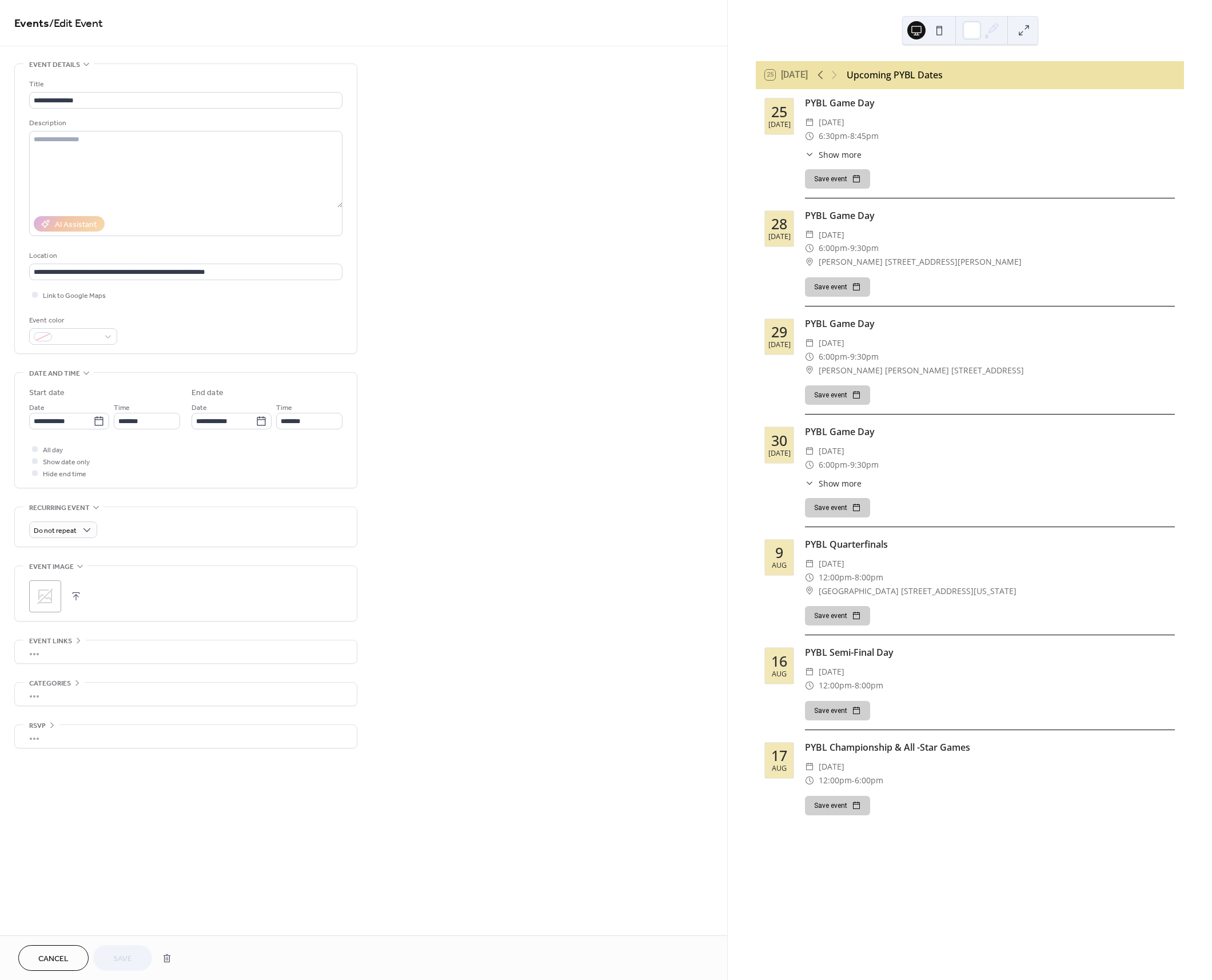 click on "PYBL Game Day  ​ [DATE] ​ 6:00pm - 9:30pm ​ Show more 6:00 PM Rising Stars: [PERSON_NAME] vs. Southern MD  7:10 PM Rising Stars: Prince [PERSON_NAME]'s vs. [PERSON_NAME]  8:20 PM Rising Stars: Fairfax vs. Southern MD  Save event" at bounding box center [990, 476] 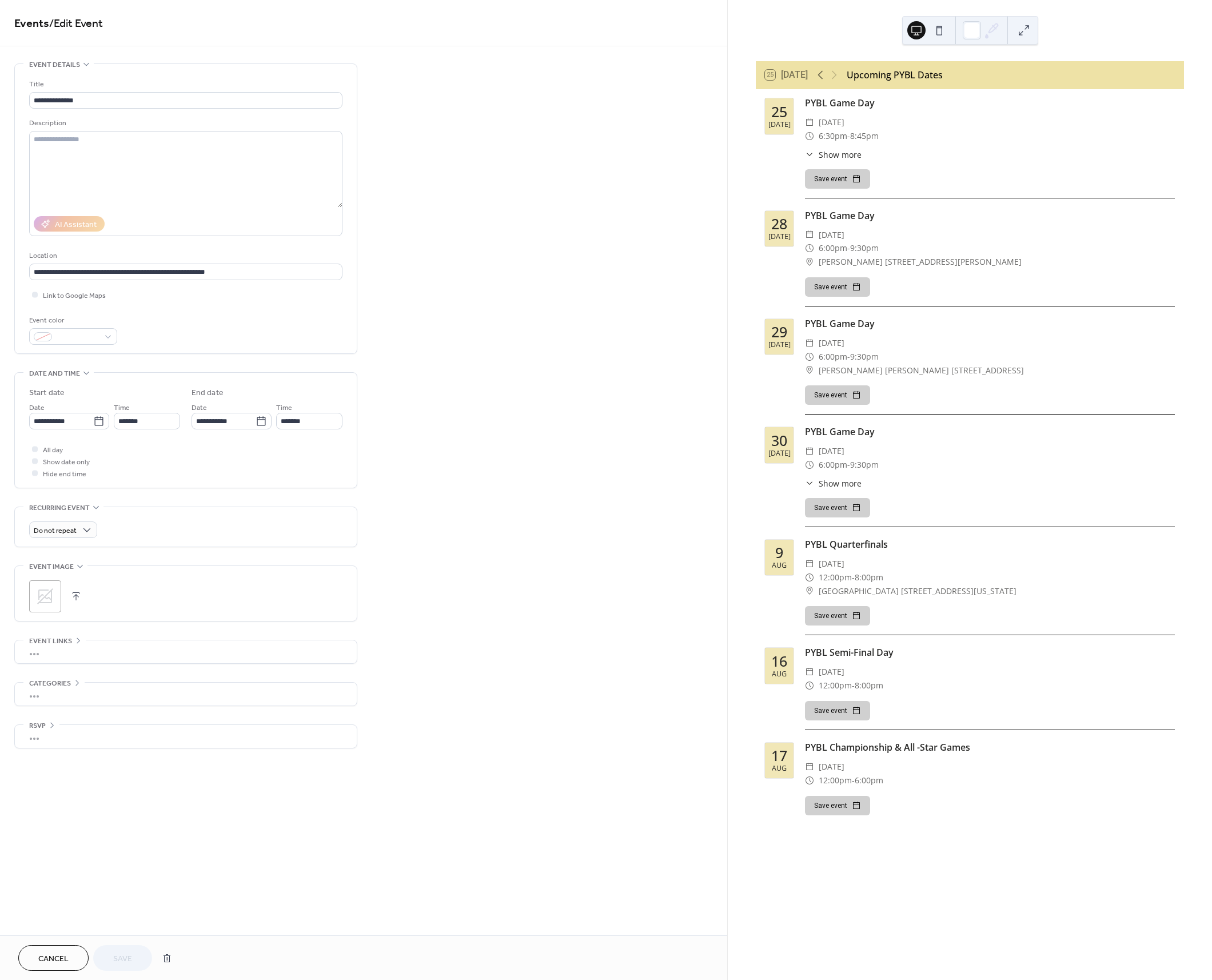 drag, startPoint x: 834, startPoint y: 466, endPoint x: 741, endPoint y: 460, distance: 93.19335 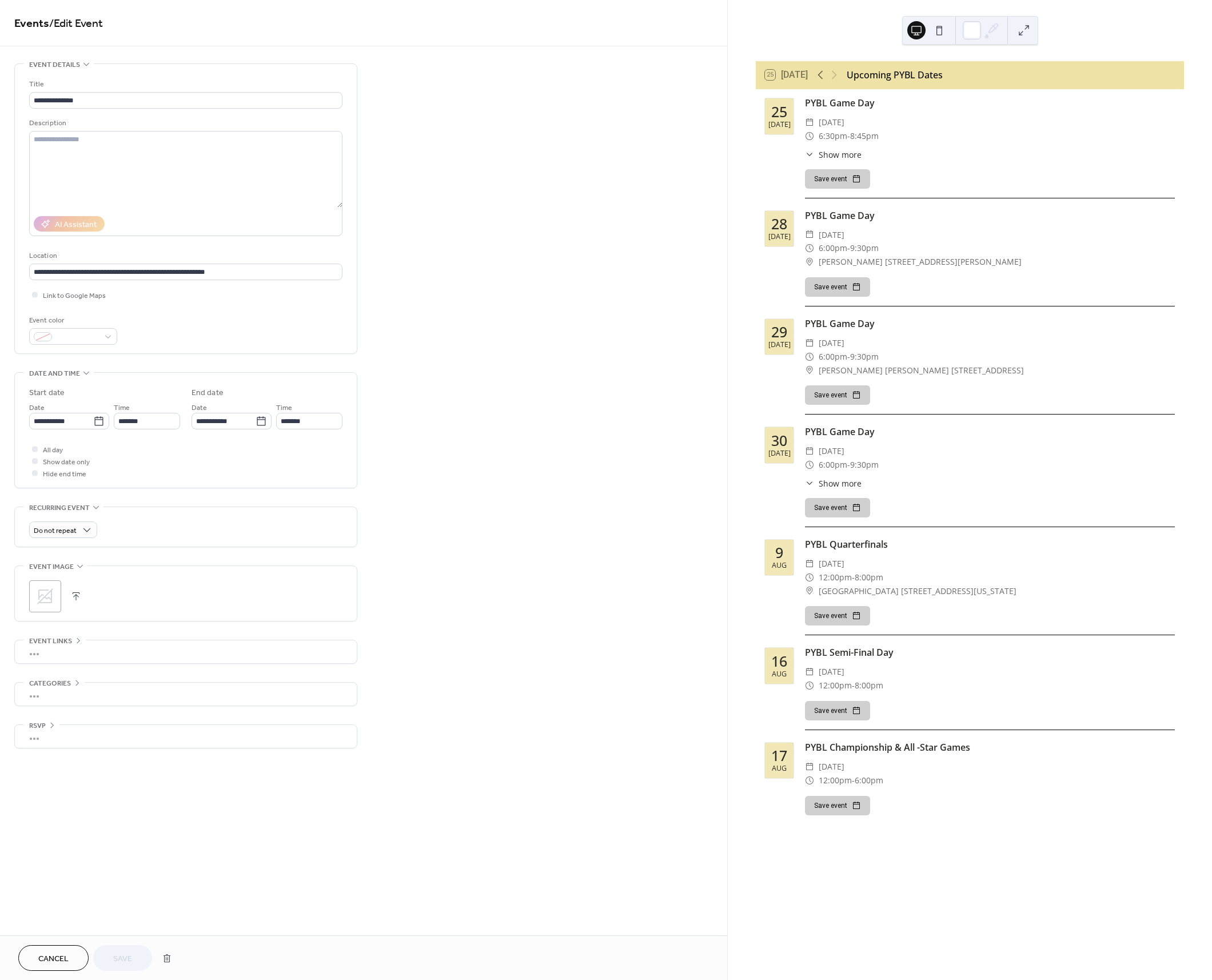 click on "6:00pm" at bounding box center (833, 465) 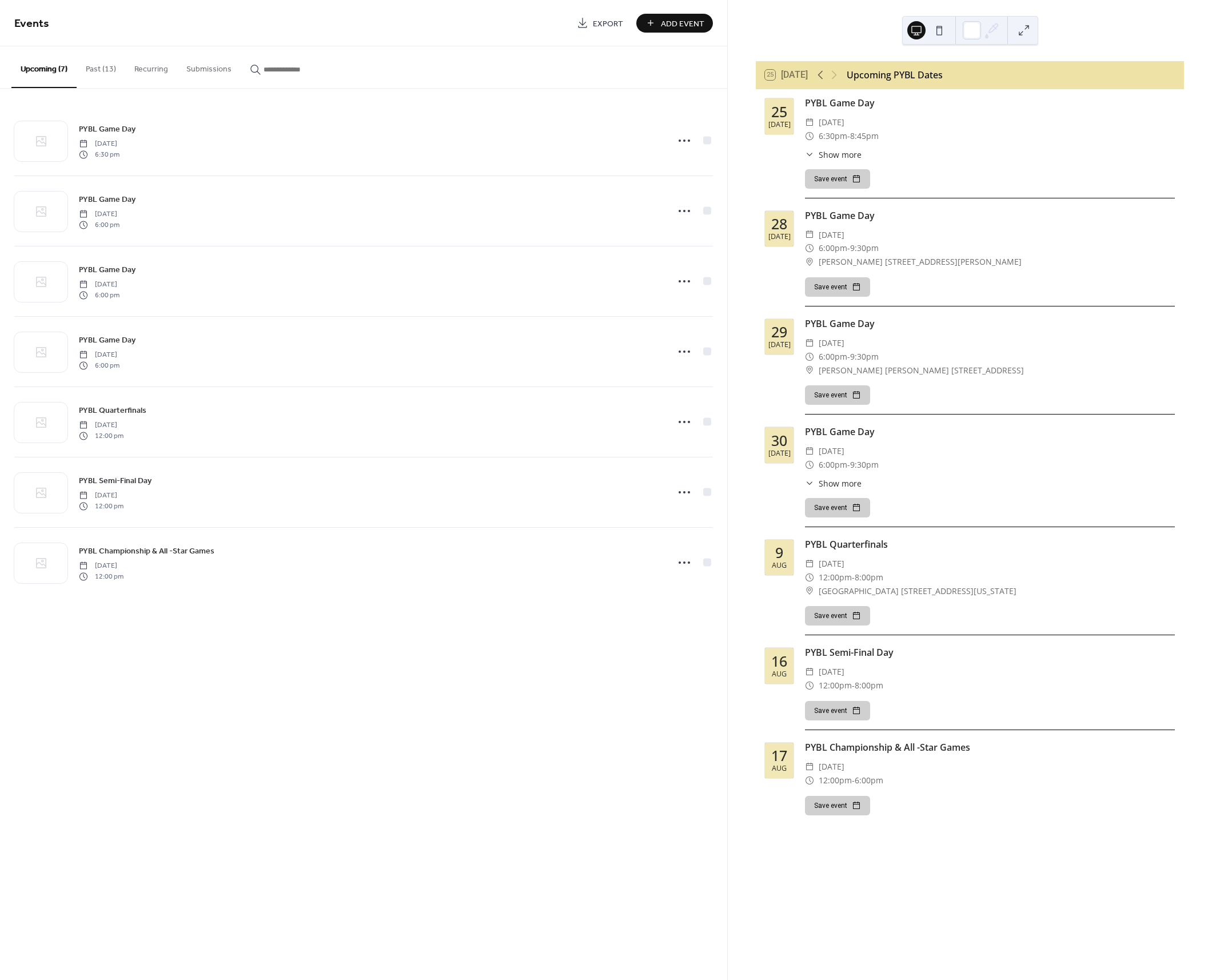 click on "Show more" at bounding box center [840, 483] 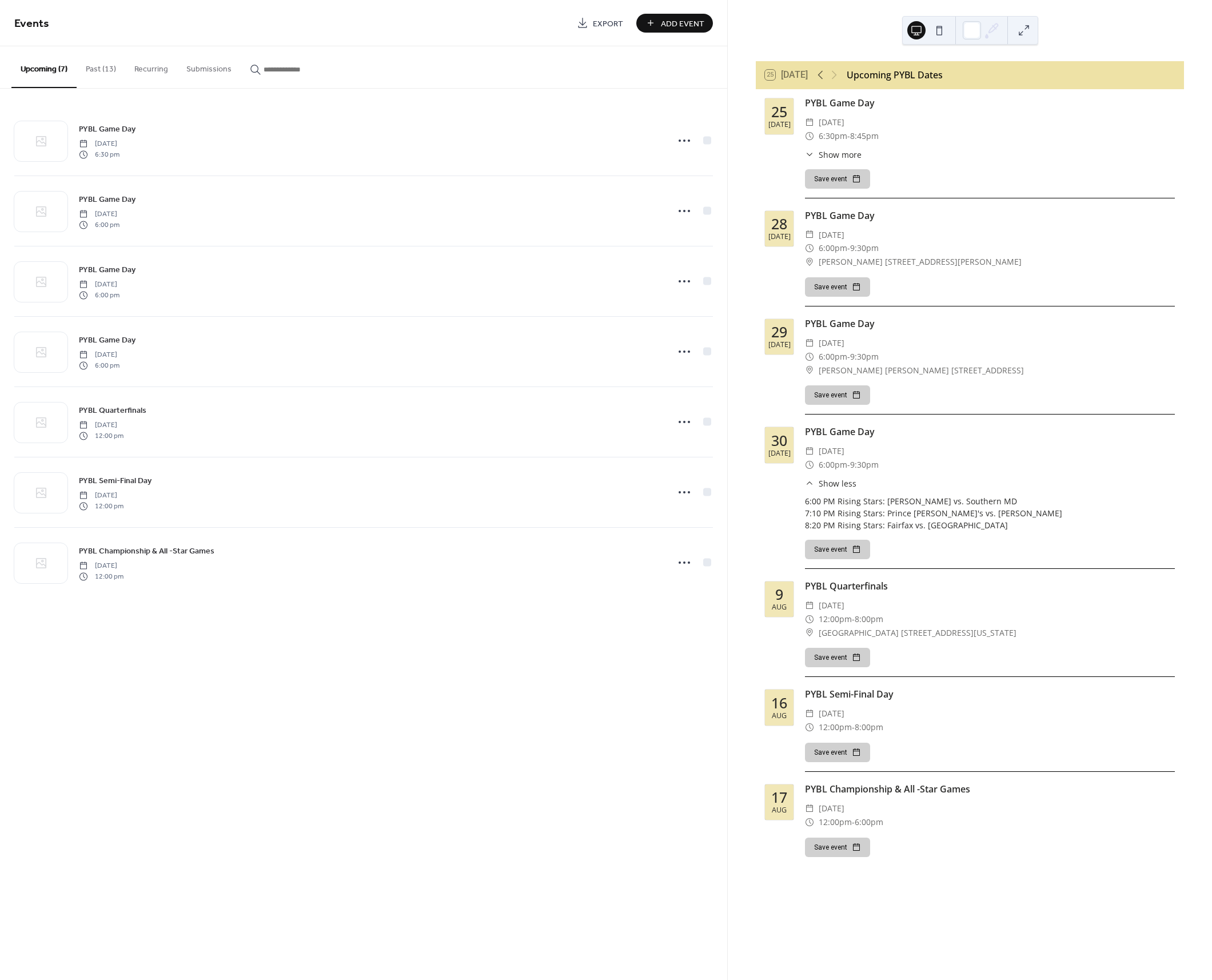 drag, startPoint x: 879, startPoint y: 473, endPoint x: 908, endPoint y: 472, distance: 29.017236 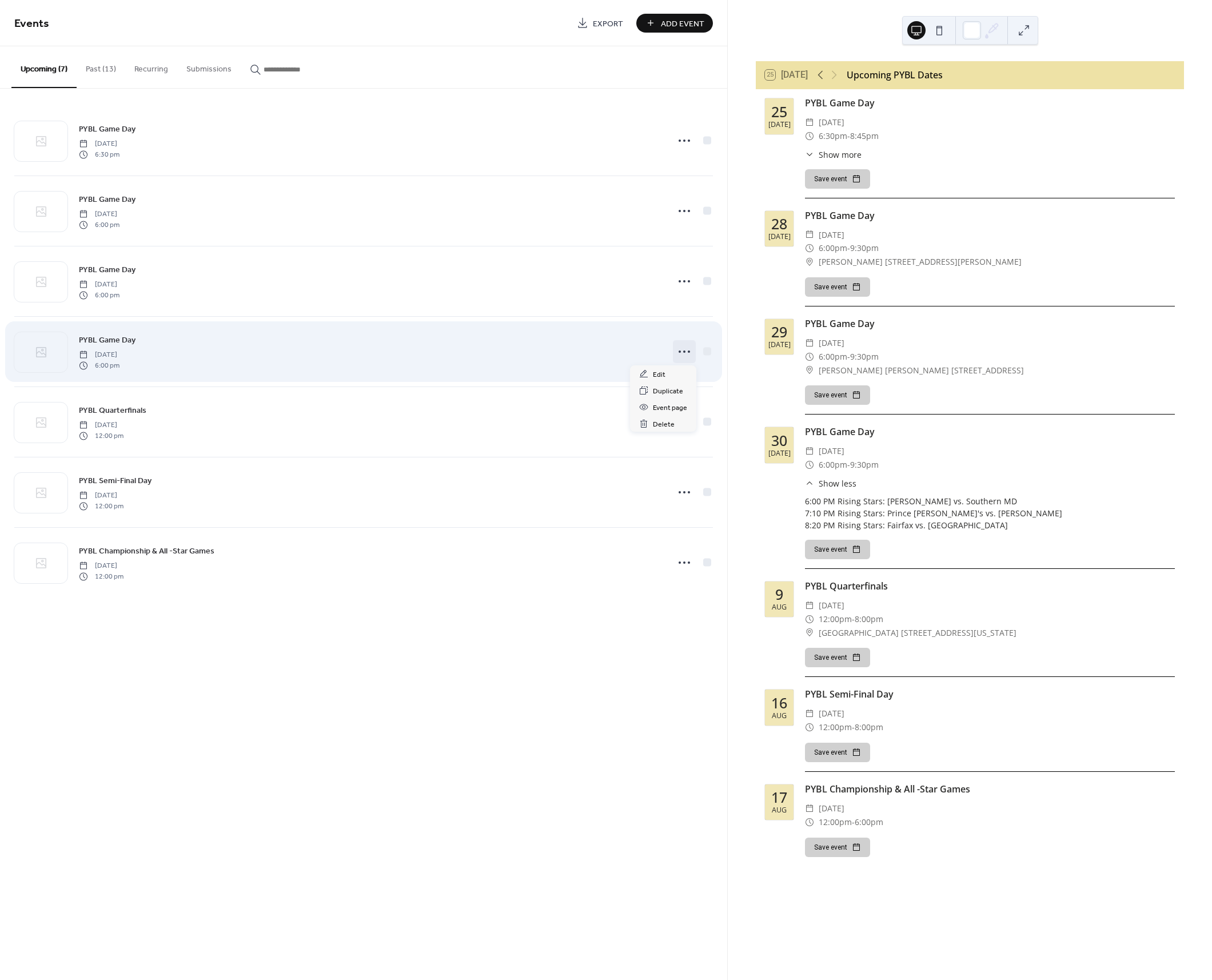 click 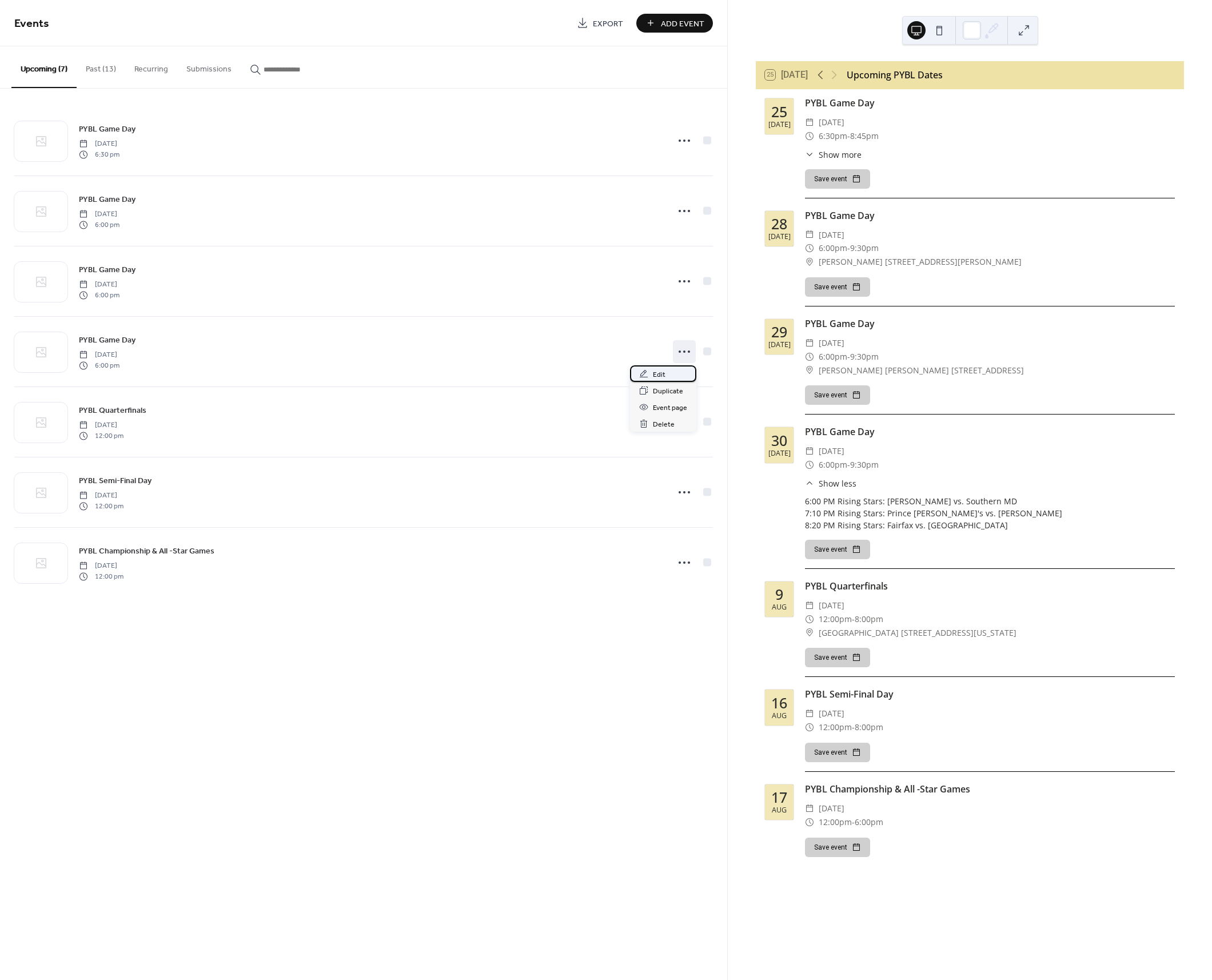 click on "Edit" at bounding box center [659, 375] 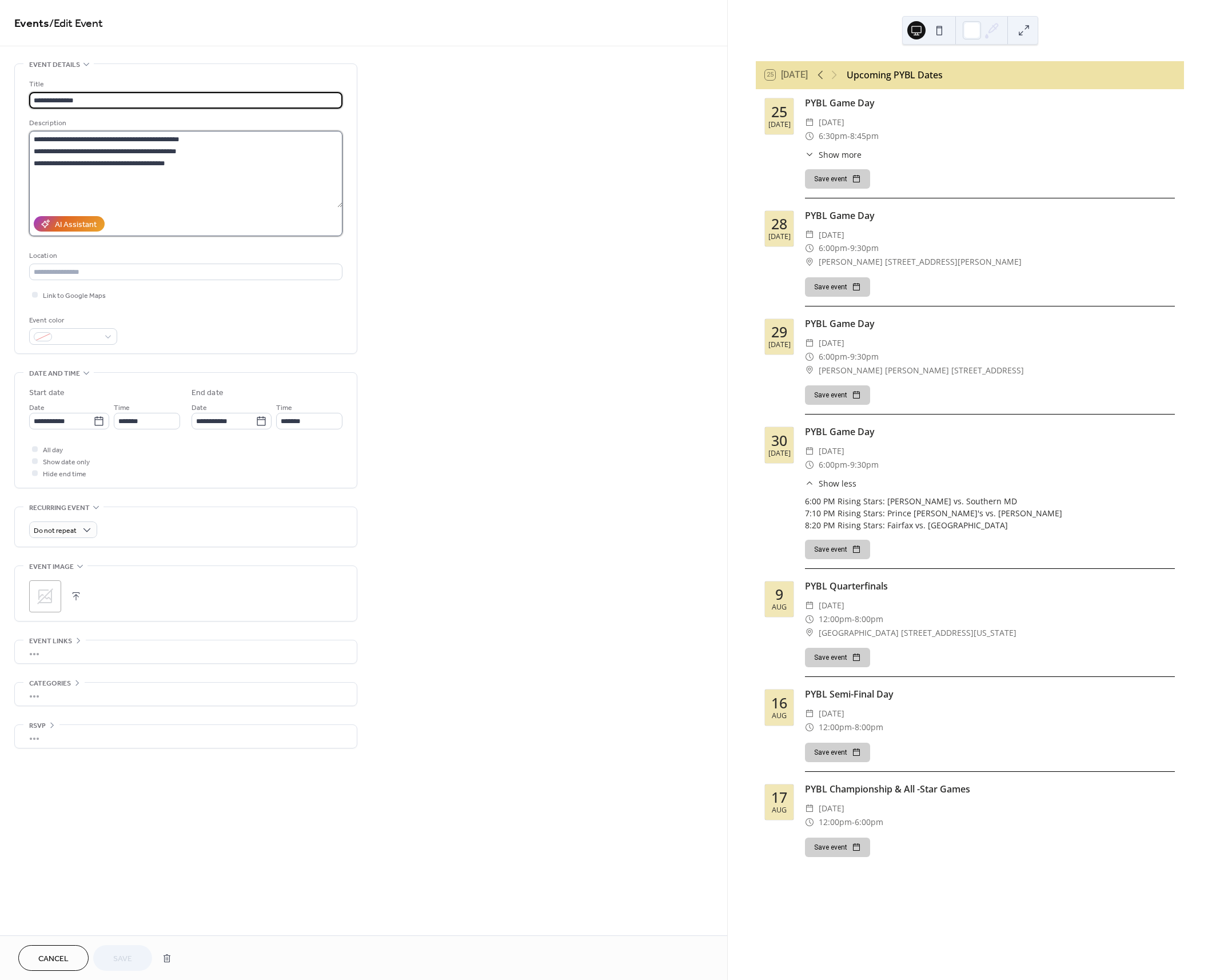 click on "**********" at bounding box center (186, 169) 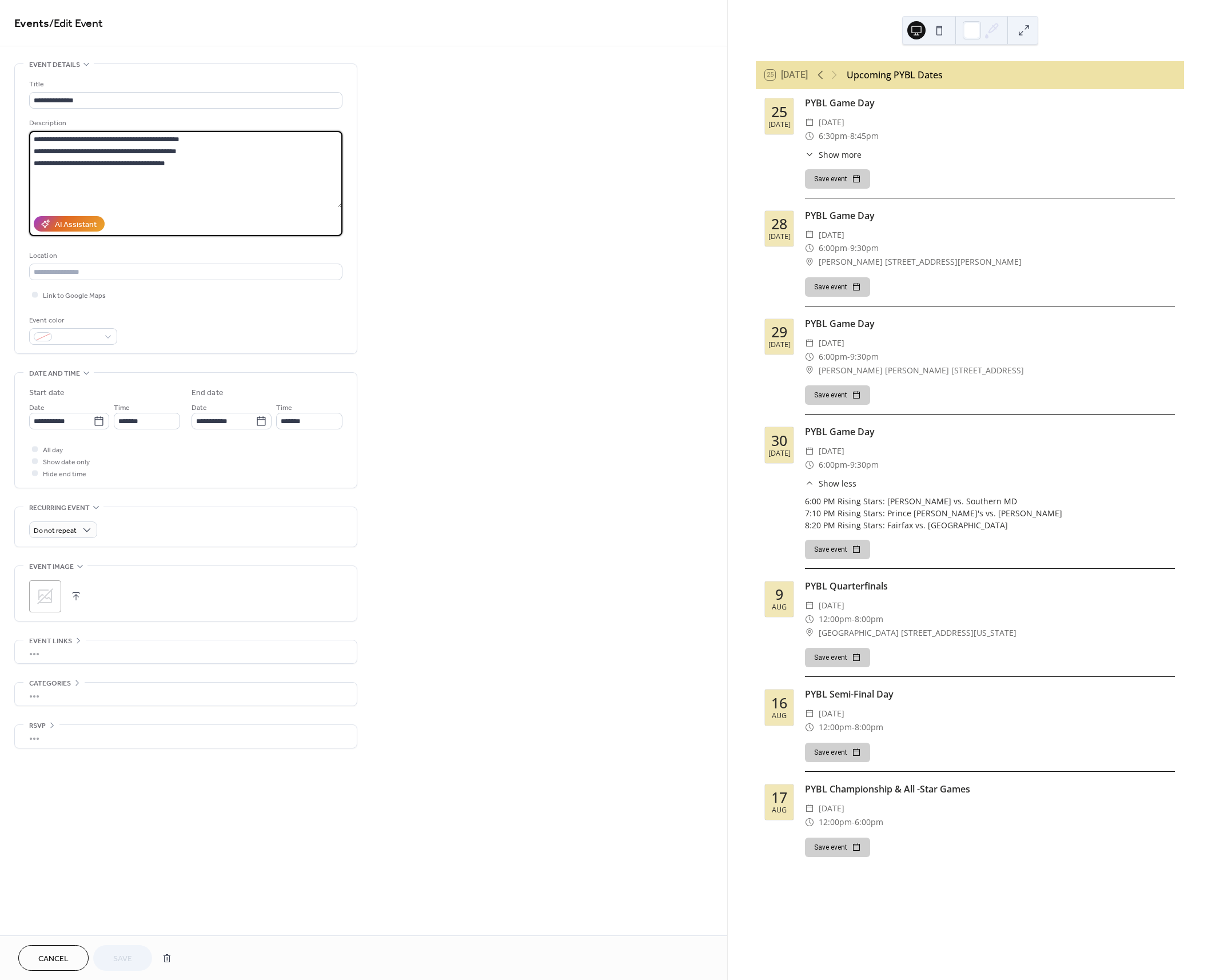 click on "**********" at bounding box center (186, 169) 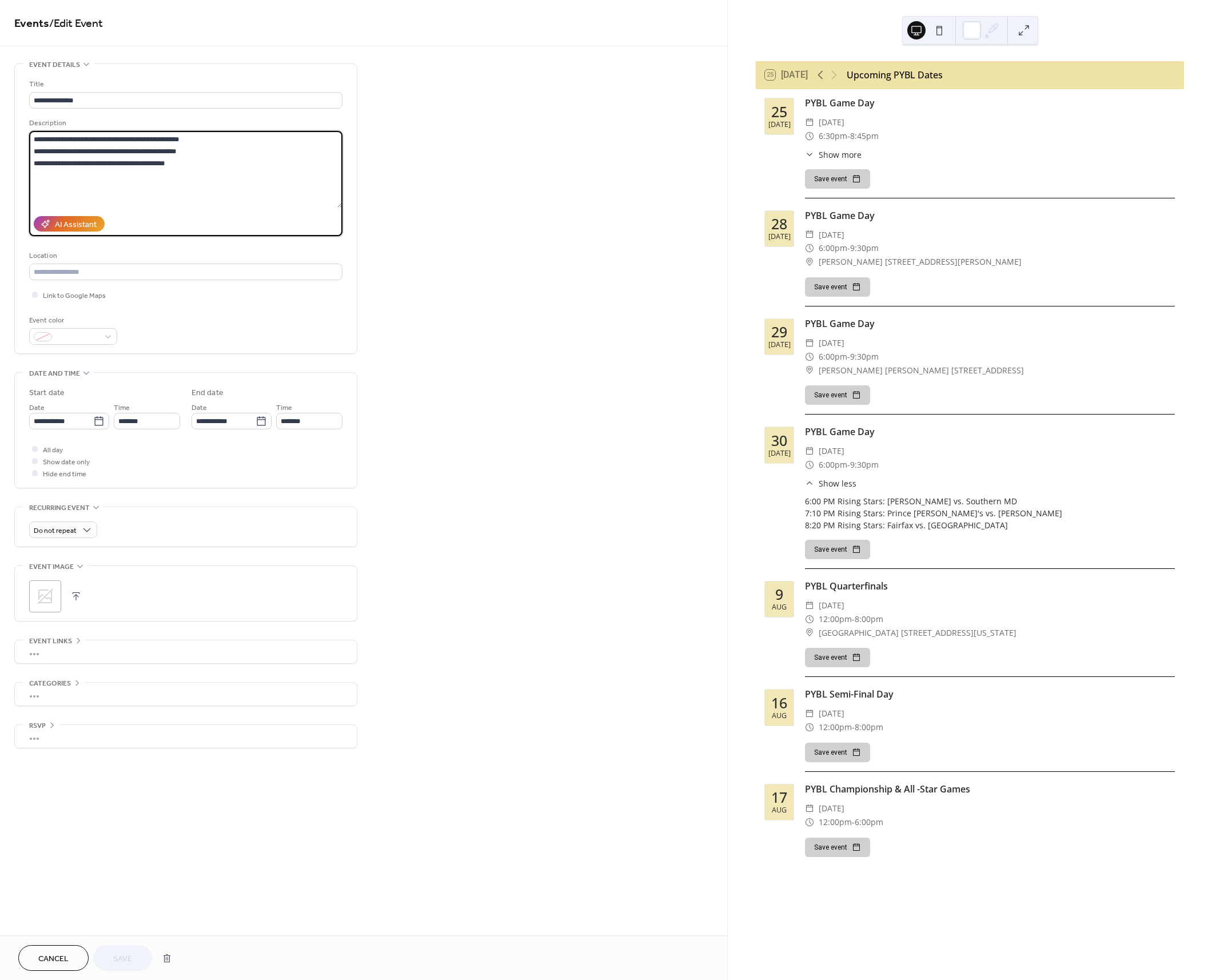 click on "**********" at bounding box center [186, 169] 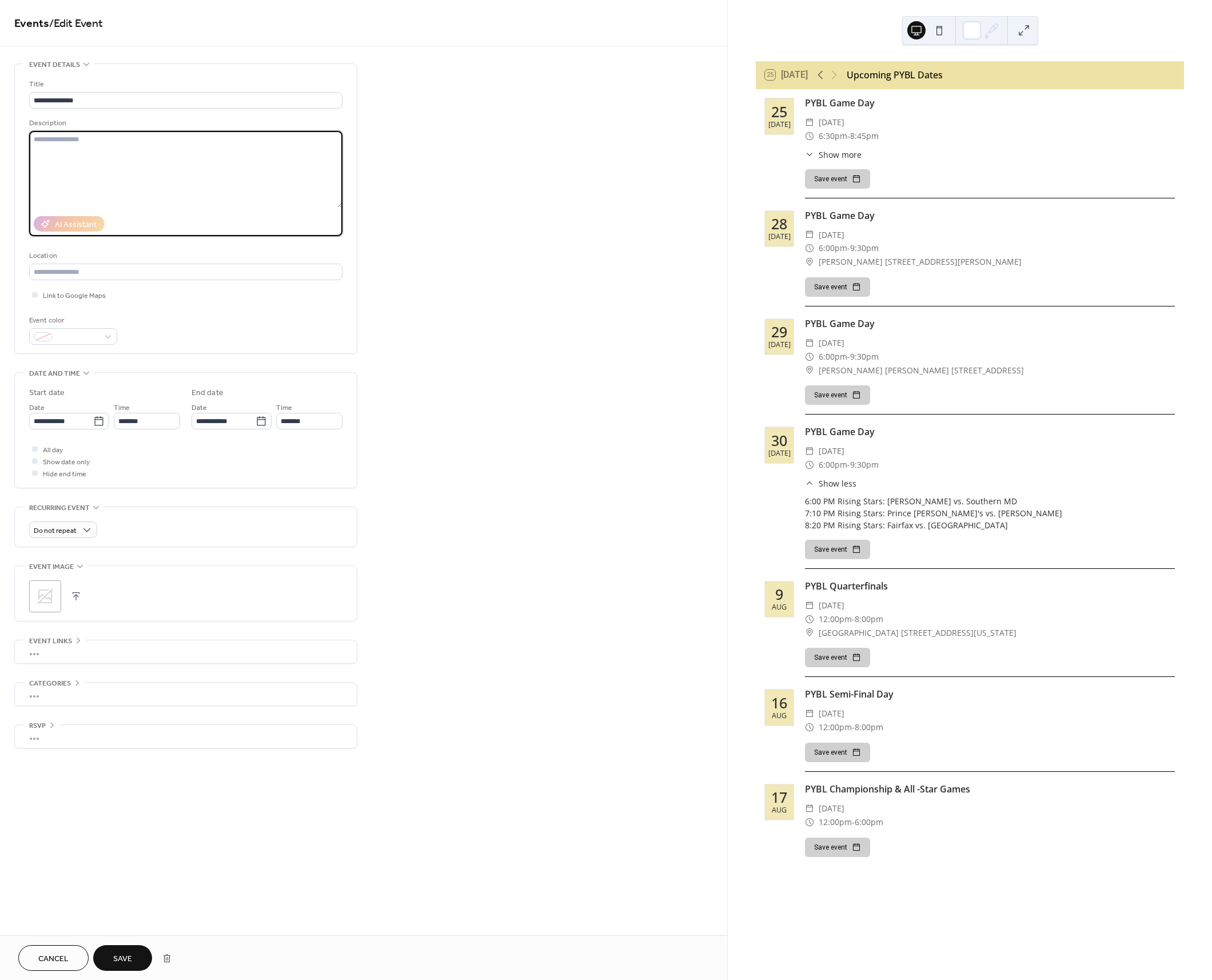type 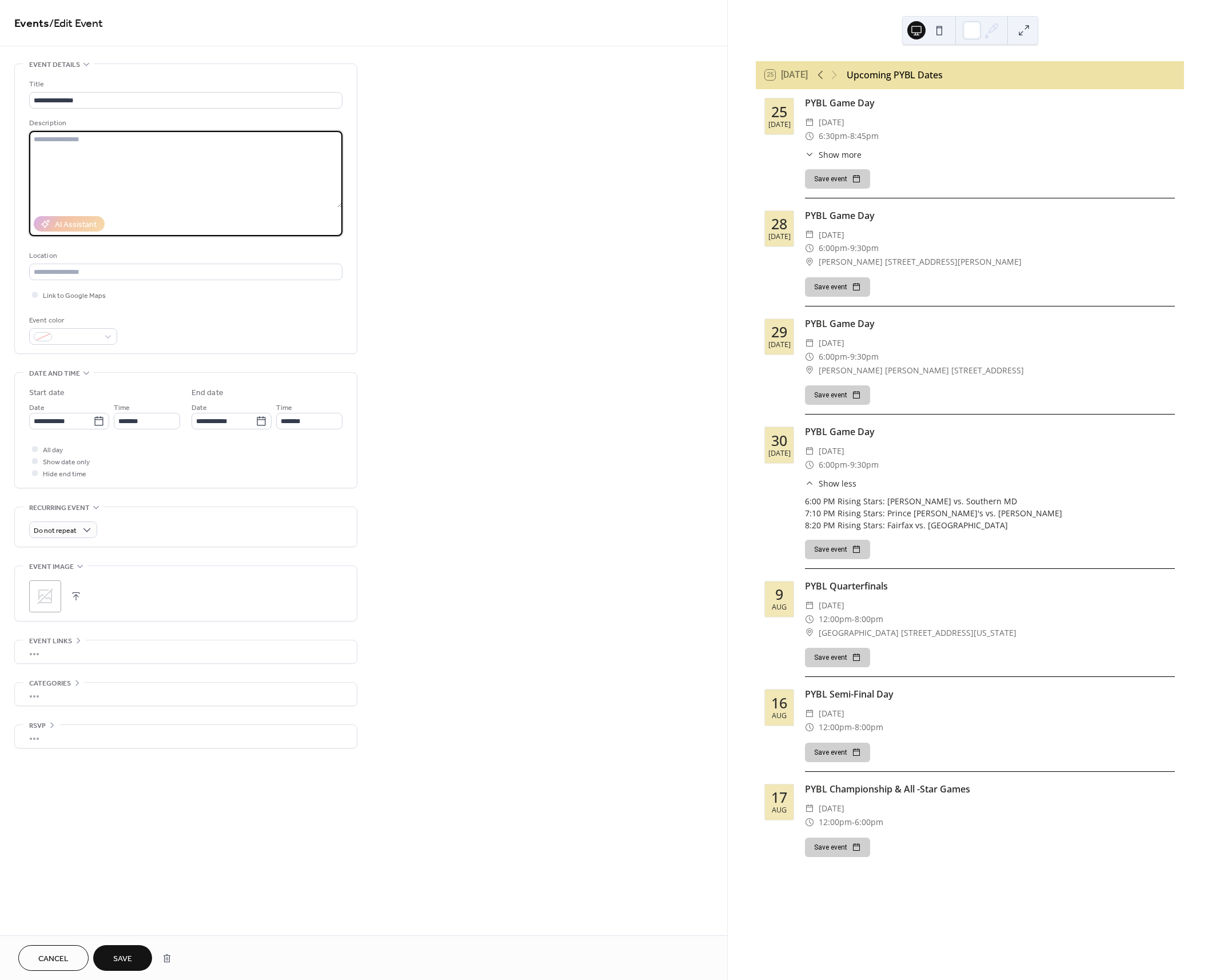 click on "Save" at bounding box center (122, 958) 